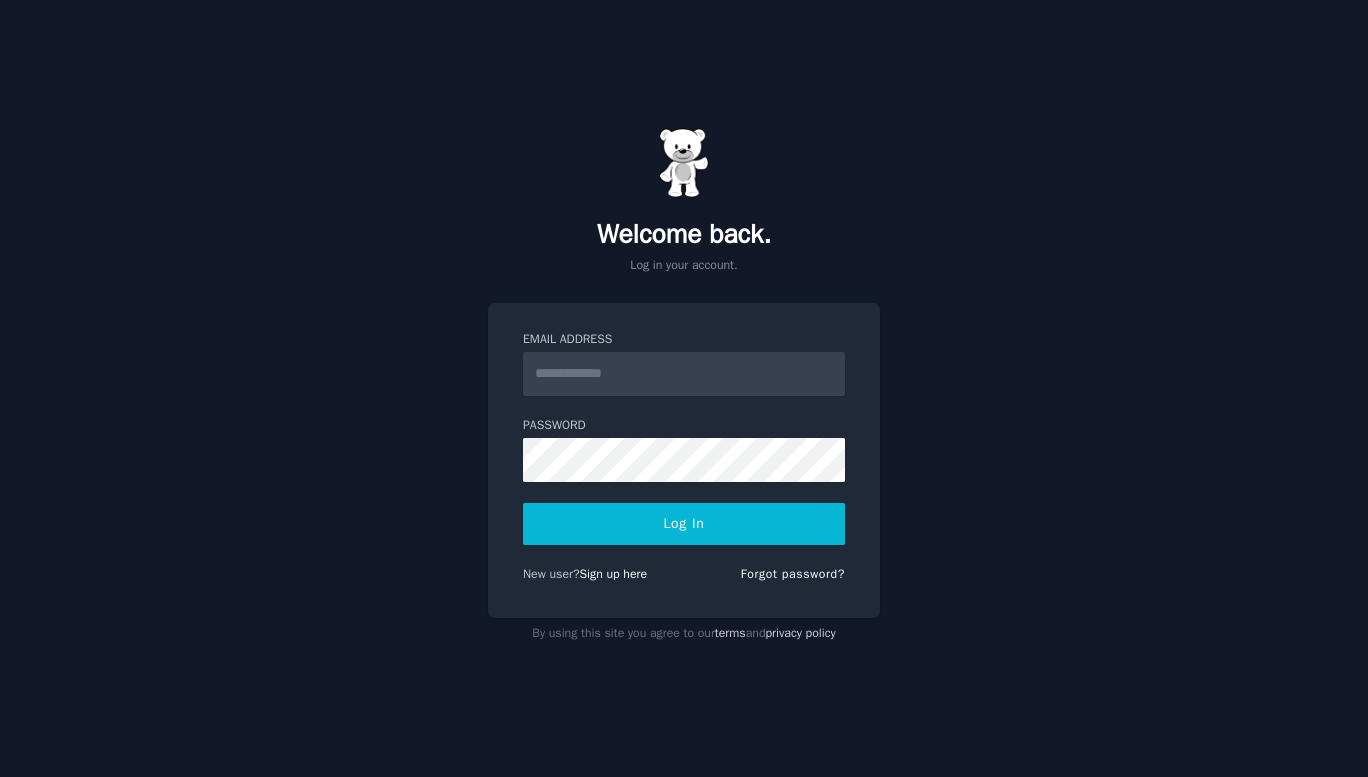 scroll, scrollTop: 0, scrollLeft: 0, axis: both 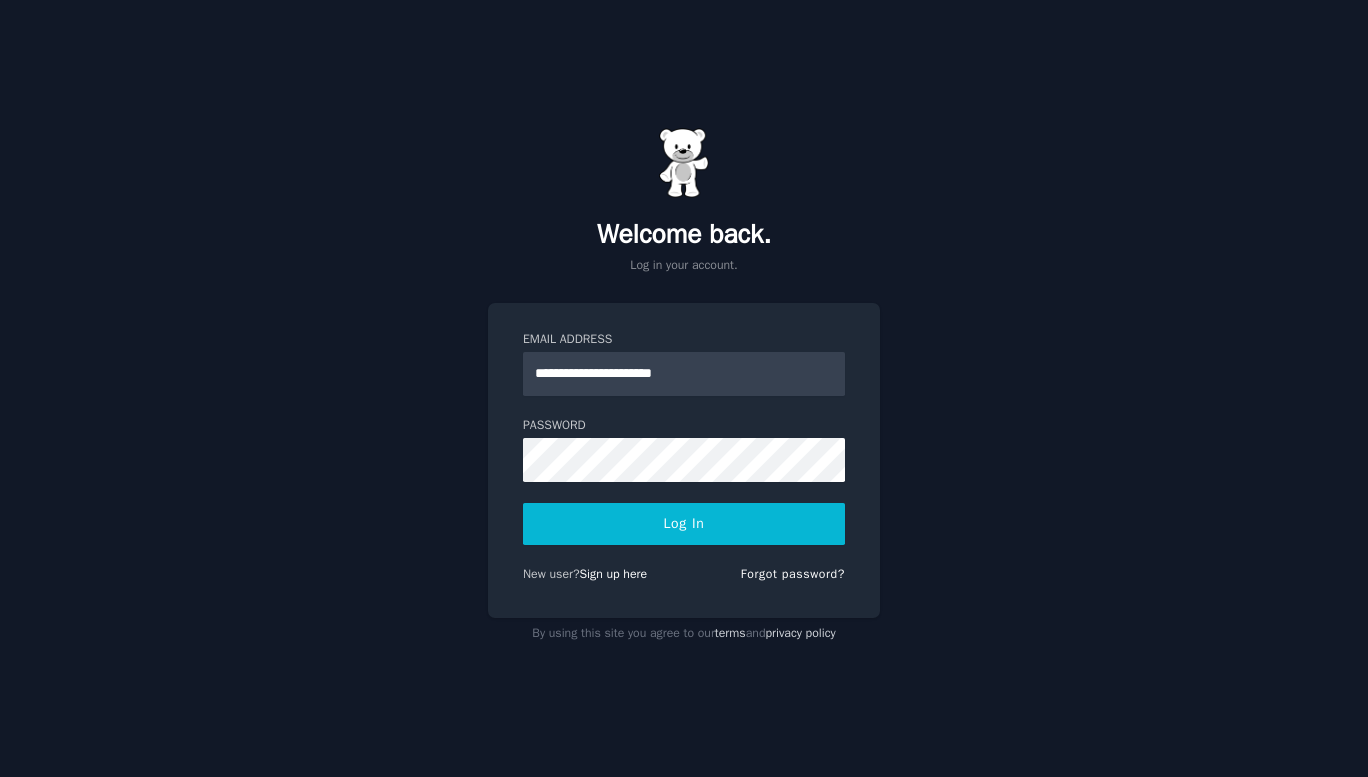 type on "**********" 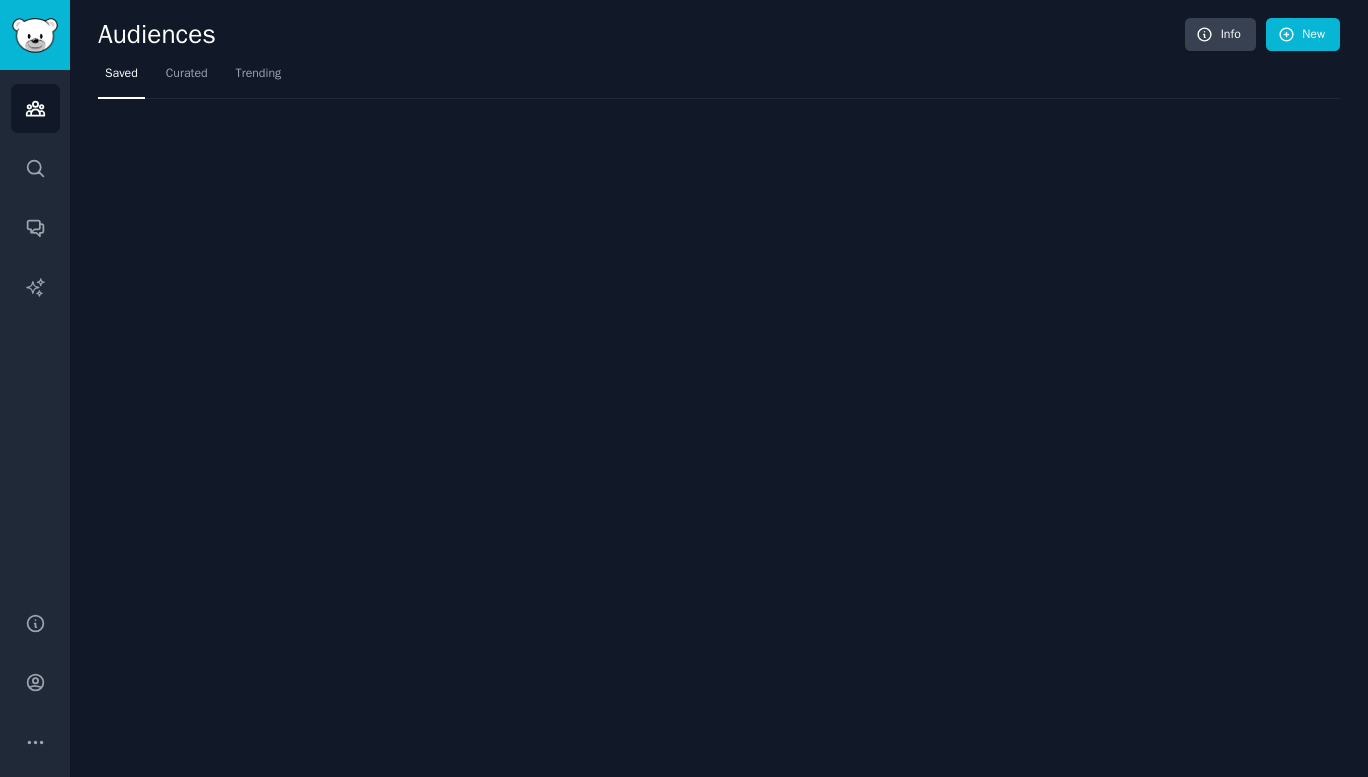 scroll, scrollTop: 0, scrollLeft: 0, axis: both 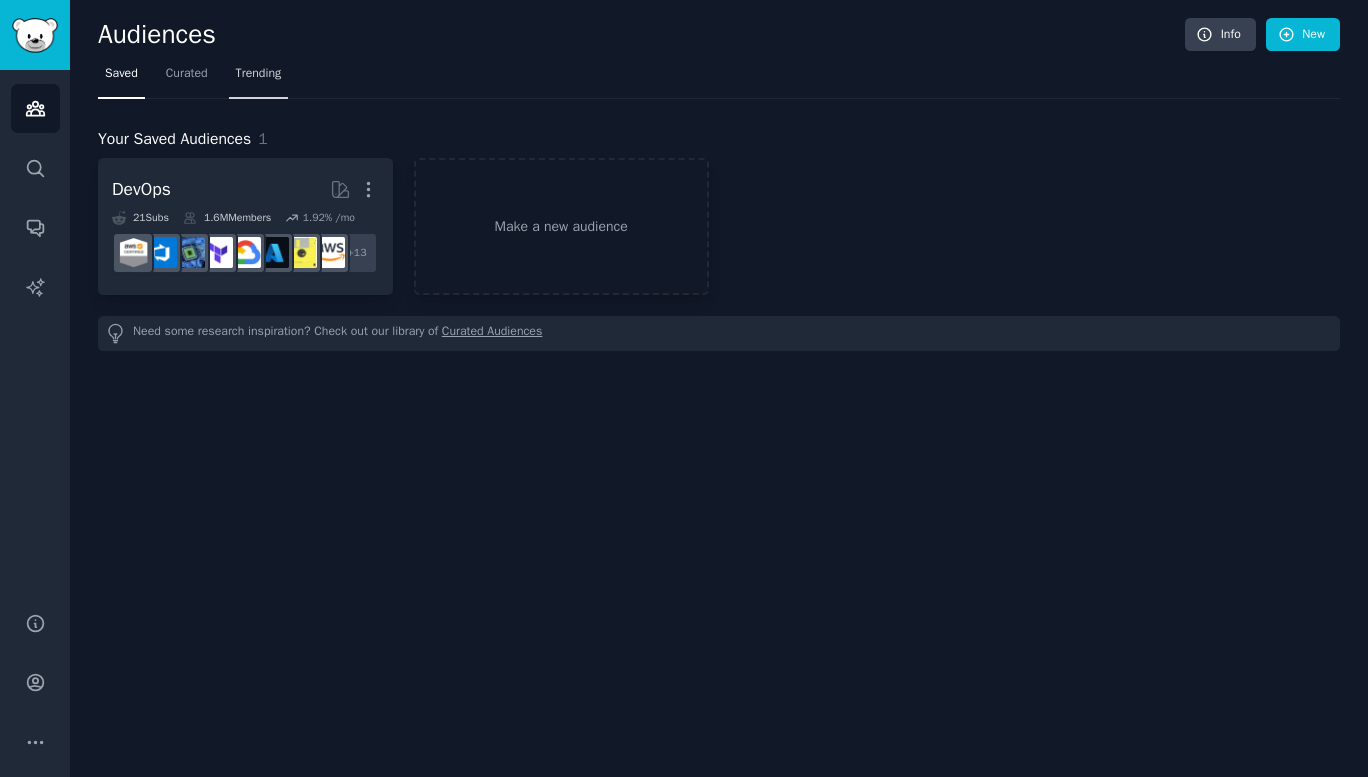 click on "Trending" at bounding box center (259, 74) 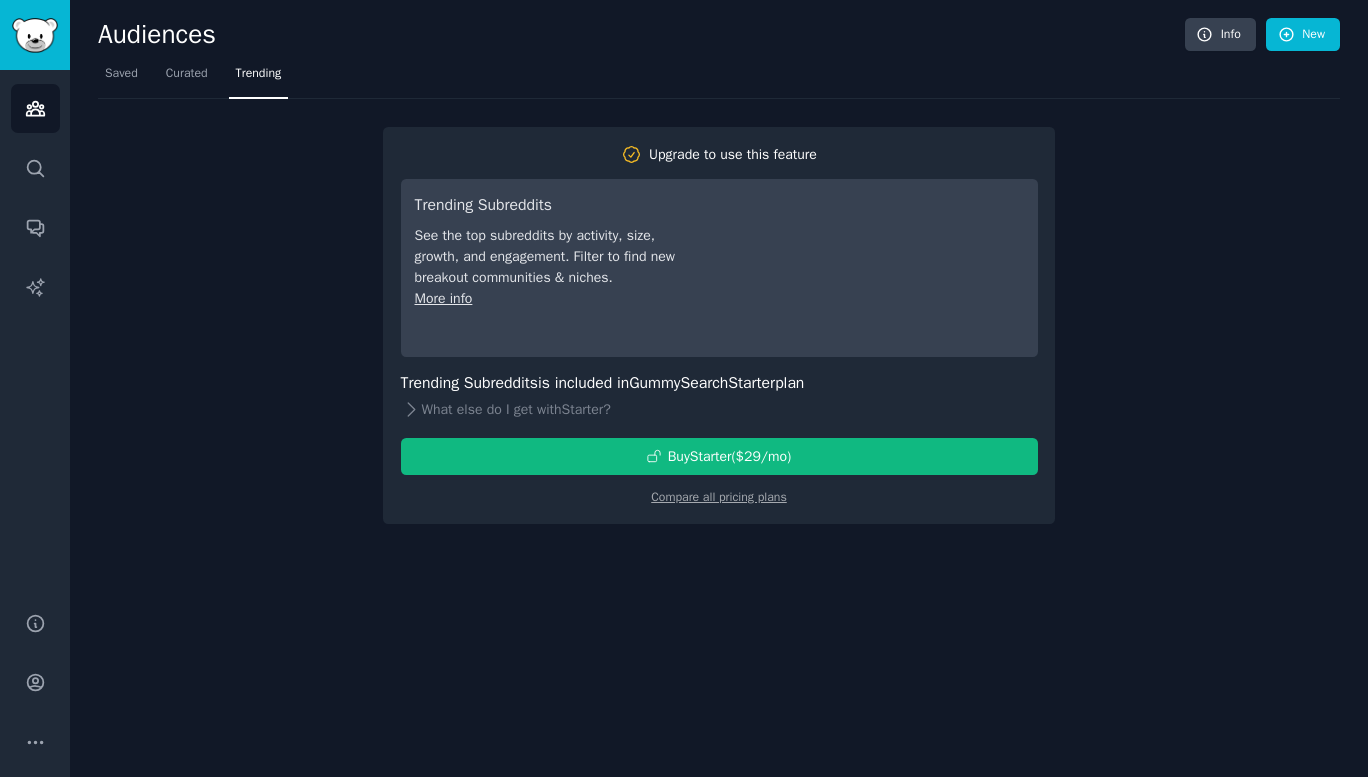 click on "Upgrade to use this feature Trending Subreddits See the top subreddits by activity, size, growth, and engagement. Filter to find new breakout communities & niches. More info Trending Subreddits  is included in  GummySearch  Starter  plan What else do I get with  Starter ? Buy  Starter  ($ 29 /mo ) Compare all pricing plans" at bounding box center [719, 311] 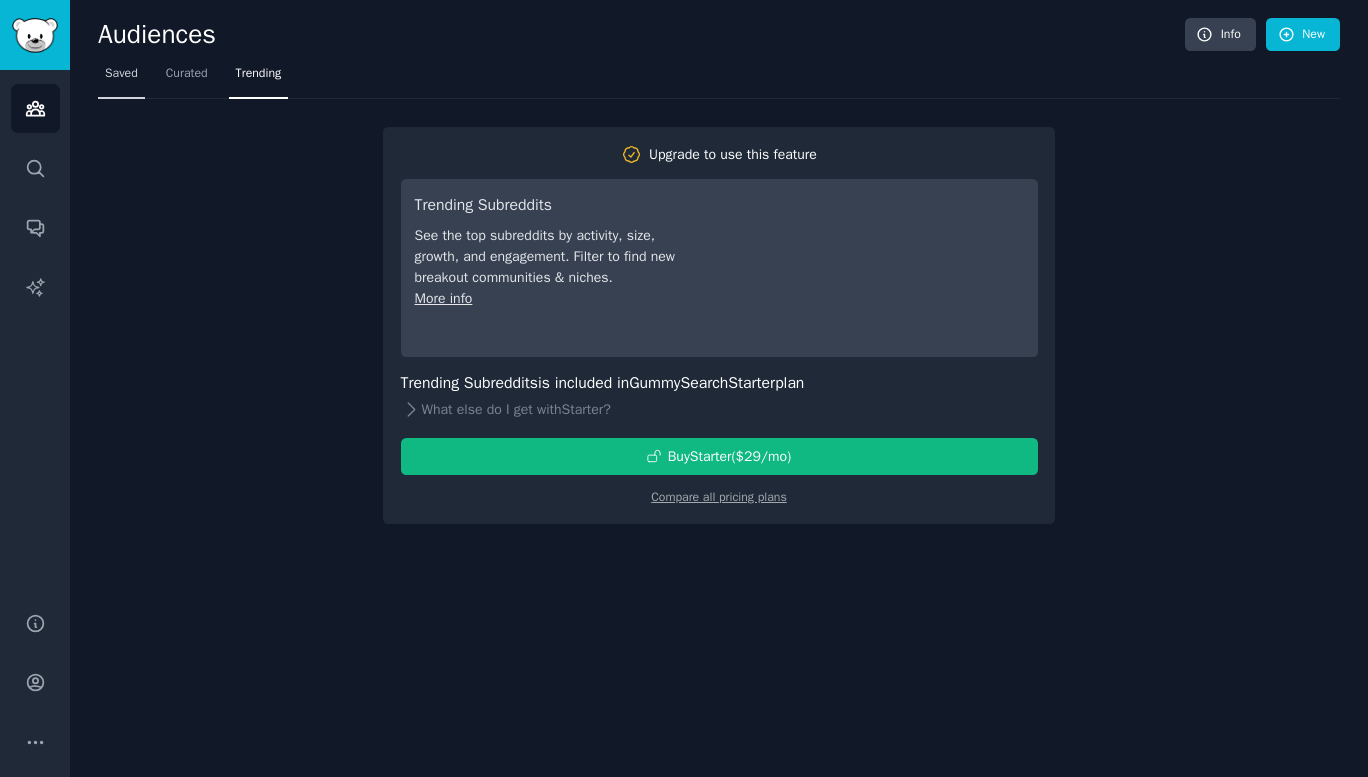 click on "Saved" at bounding box center (121, 74) 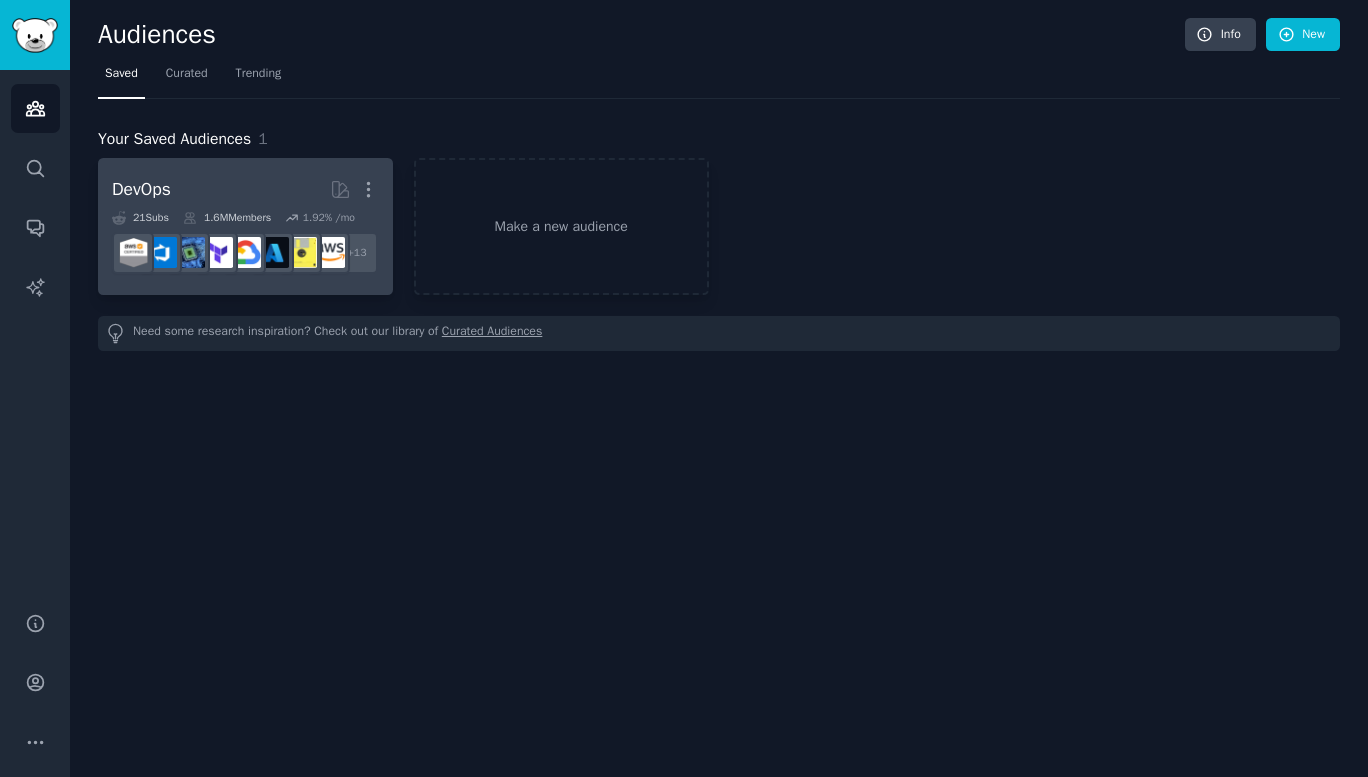 click on "DevOps More" at bounding box center [245, 189] 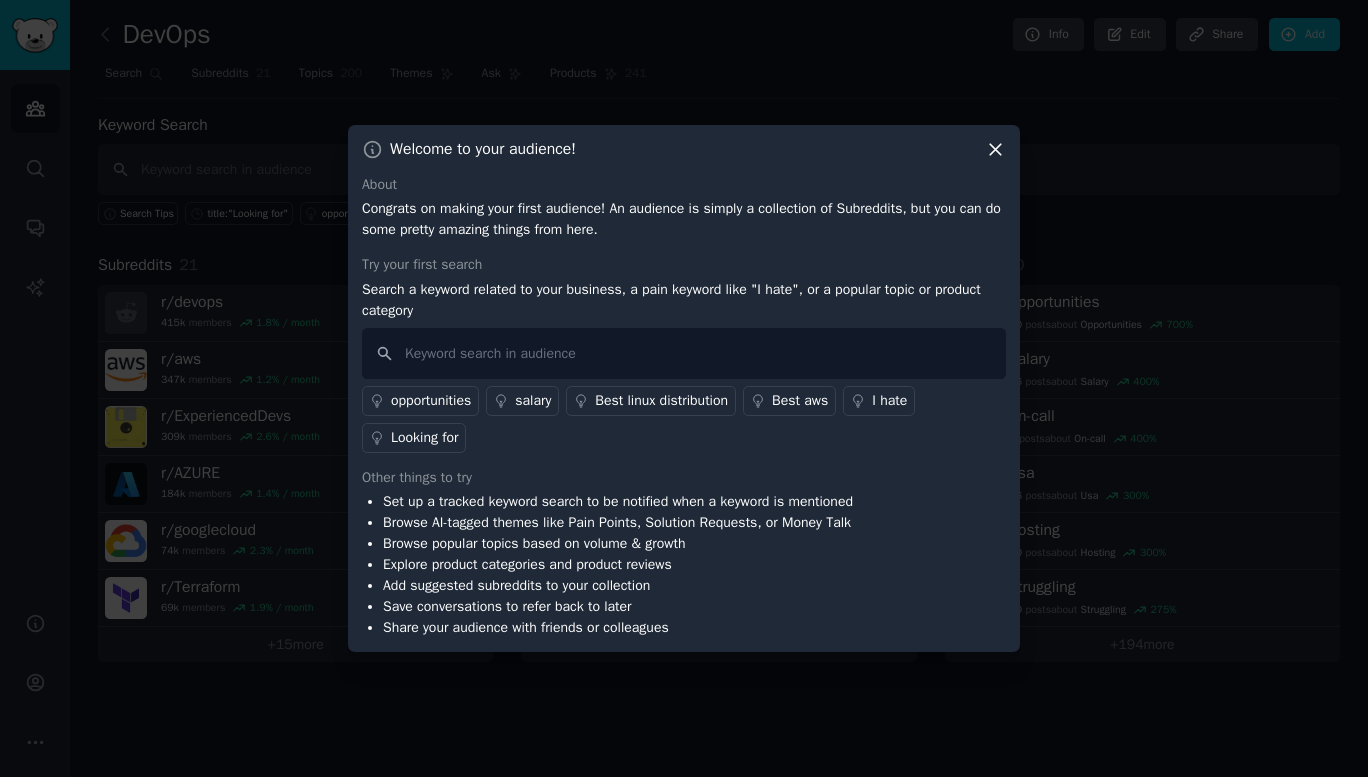 click 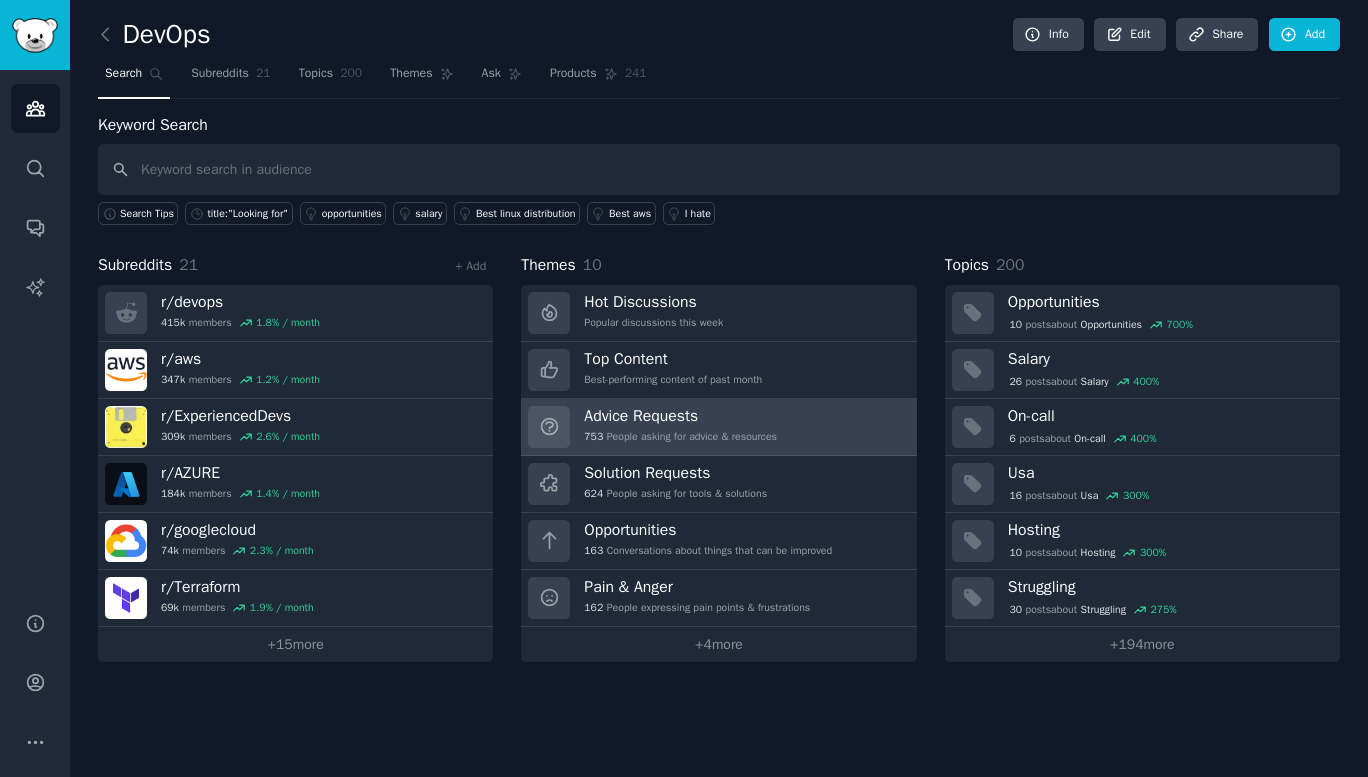 click on "Advice Requests 753 People asking for advice & resources" at bounding box center (680, 427) 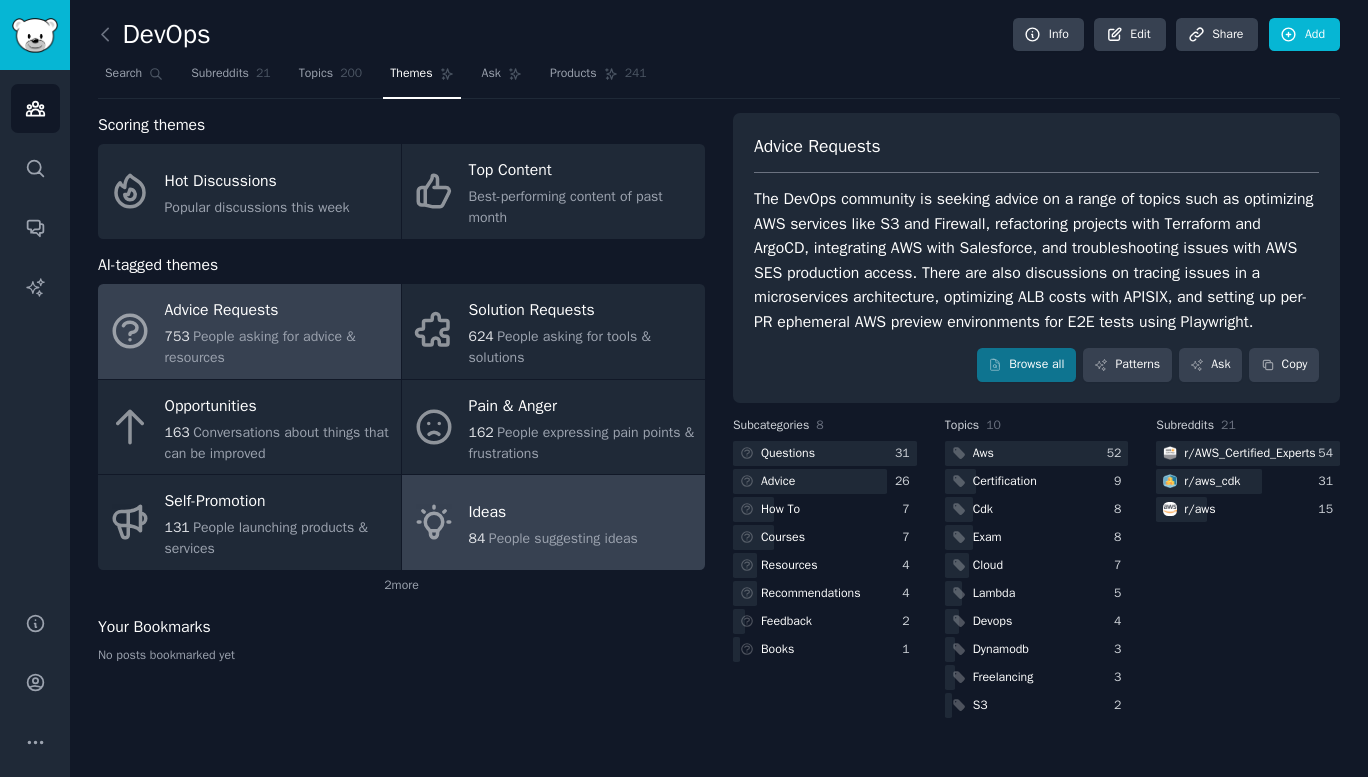 click on "People suggesting ideas" at bounding box center [563, 538] 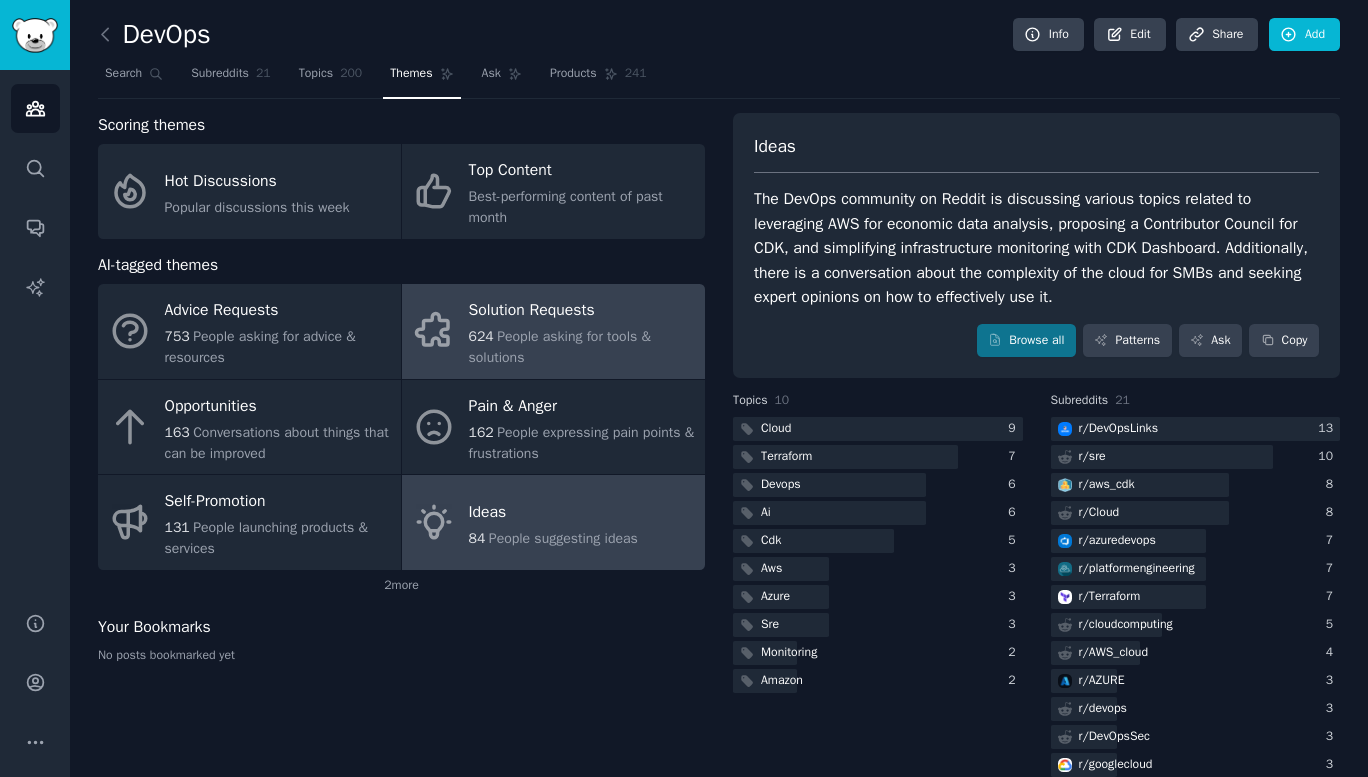 click on "Solution Requests" at bounding box center (582, 311) 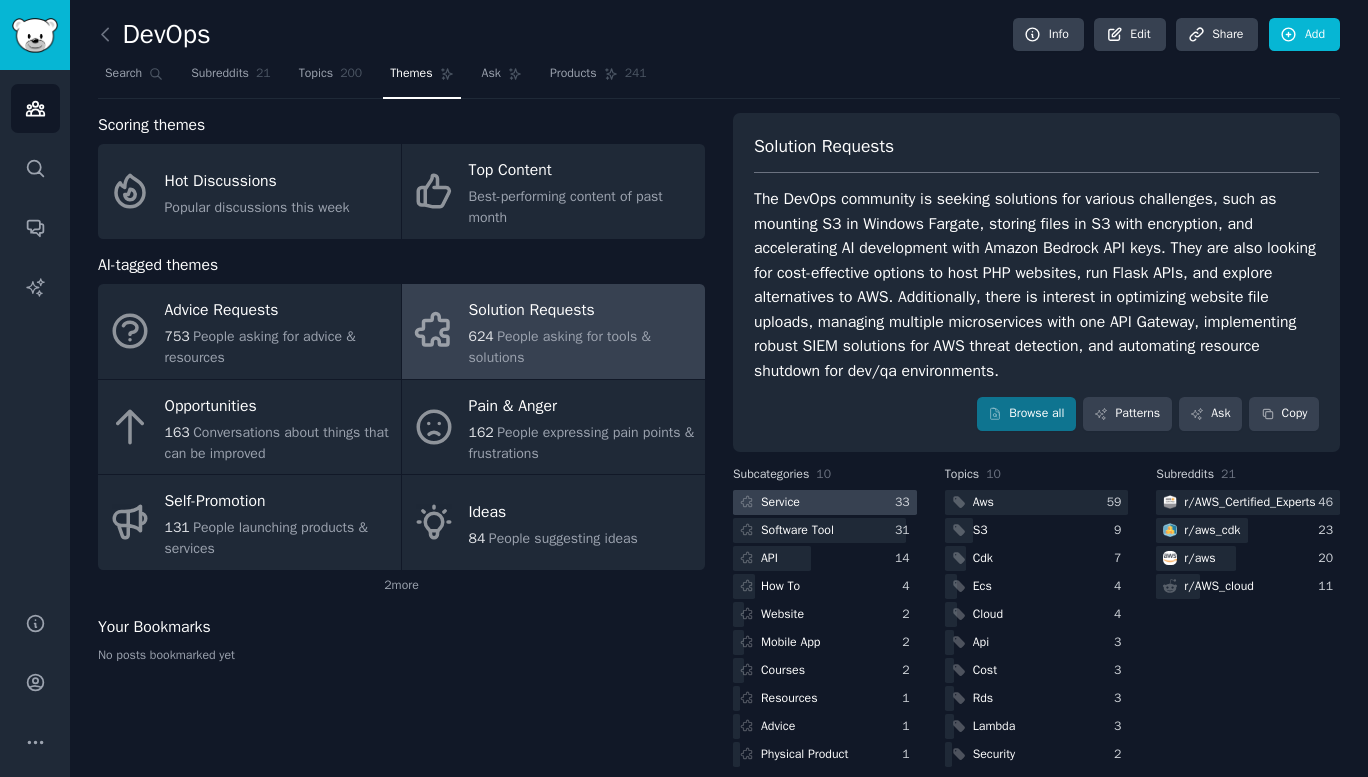 click at bounding box center (825, 502) 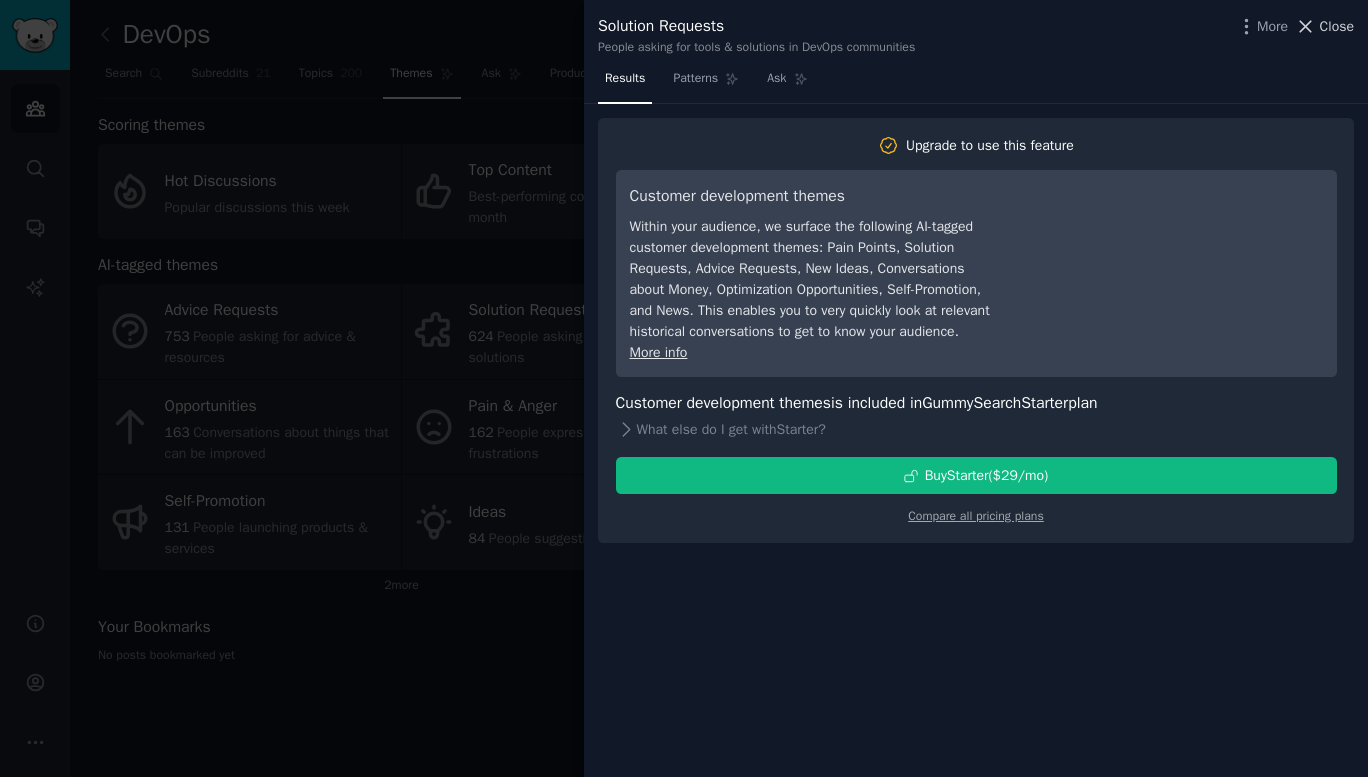 click on "Close" at bounding box center [1337, 26] 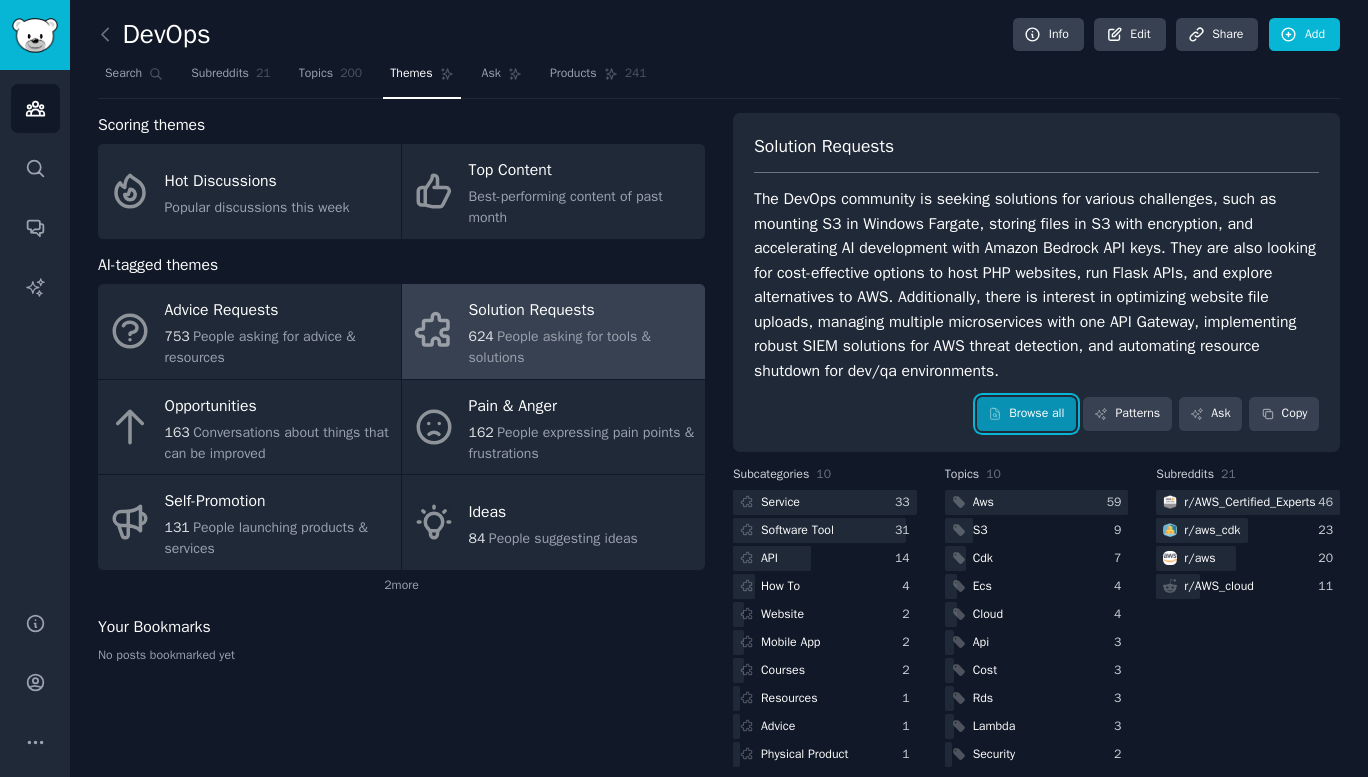 click on "Browse all" at bounding box center [1026, 414] 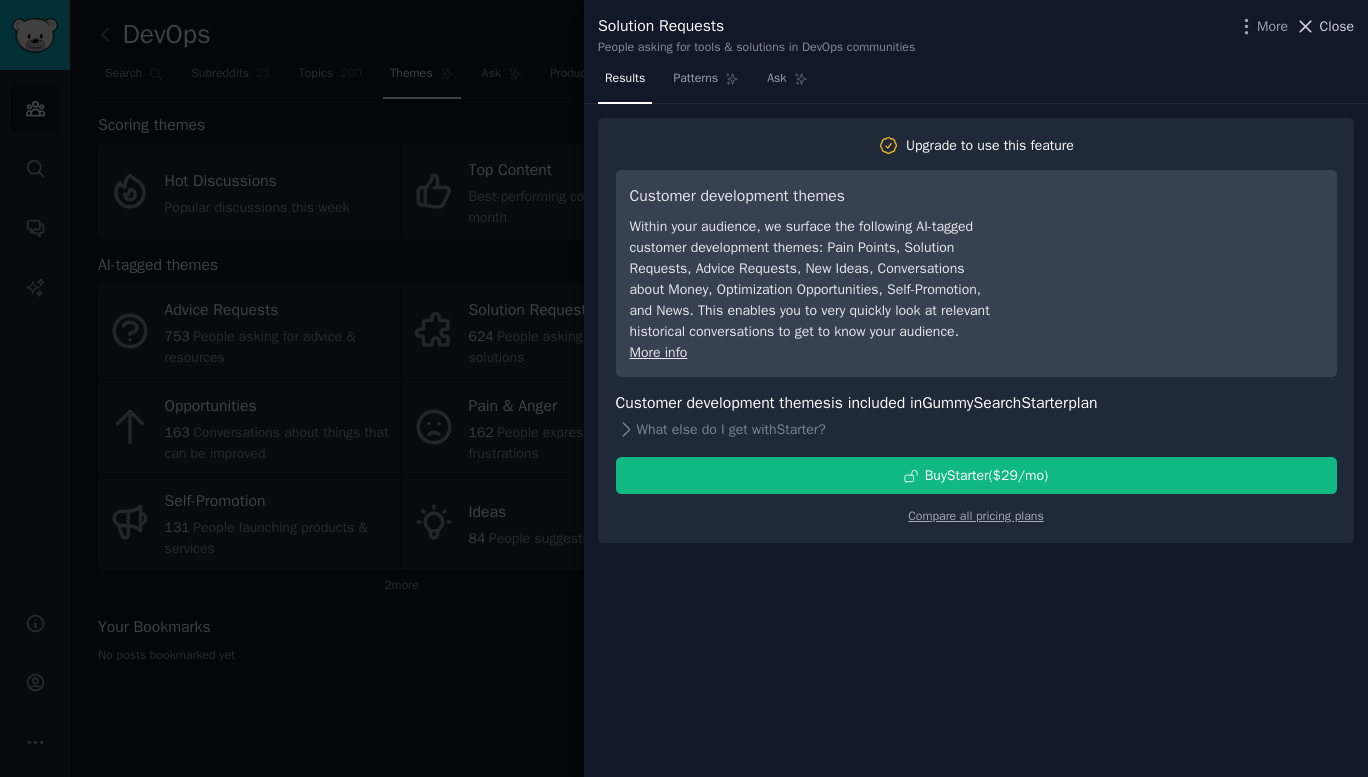 click on "Close" at bounding box center [1337, 26] 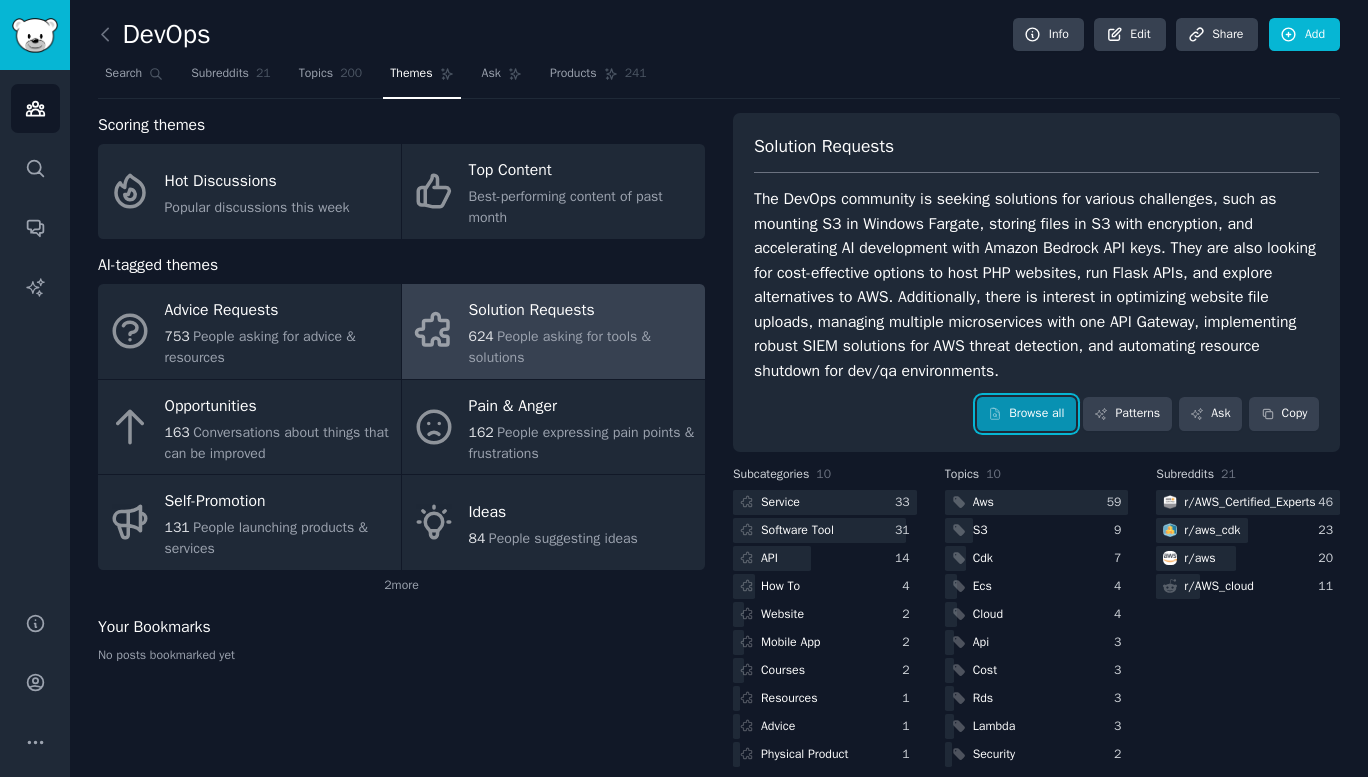 click on "Browse all" at bounding box center [1026, 414] 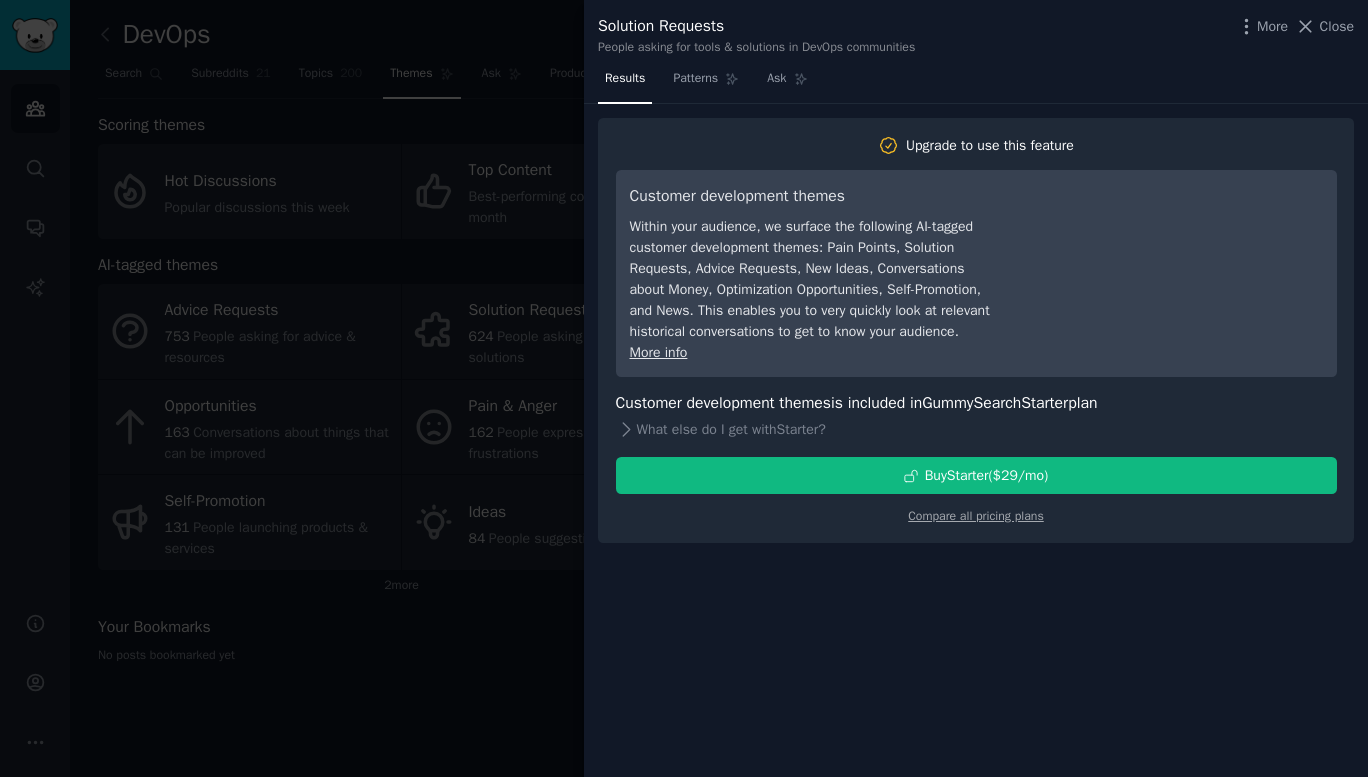 click at bounding box center (684, 388) 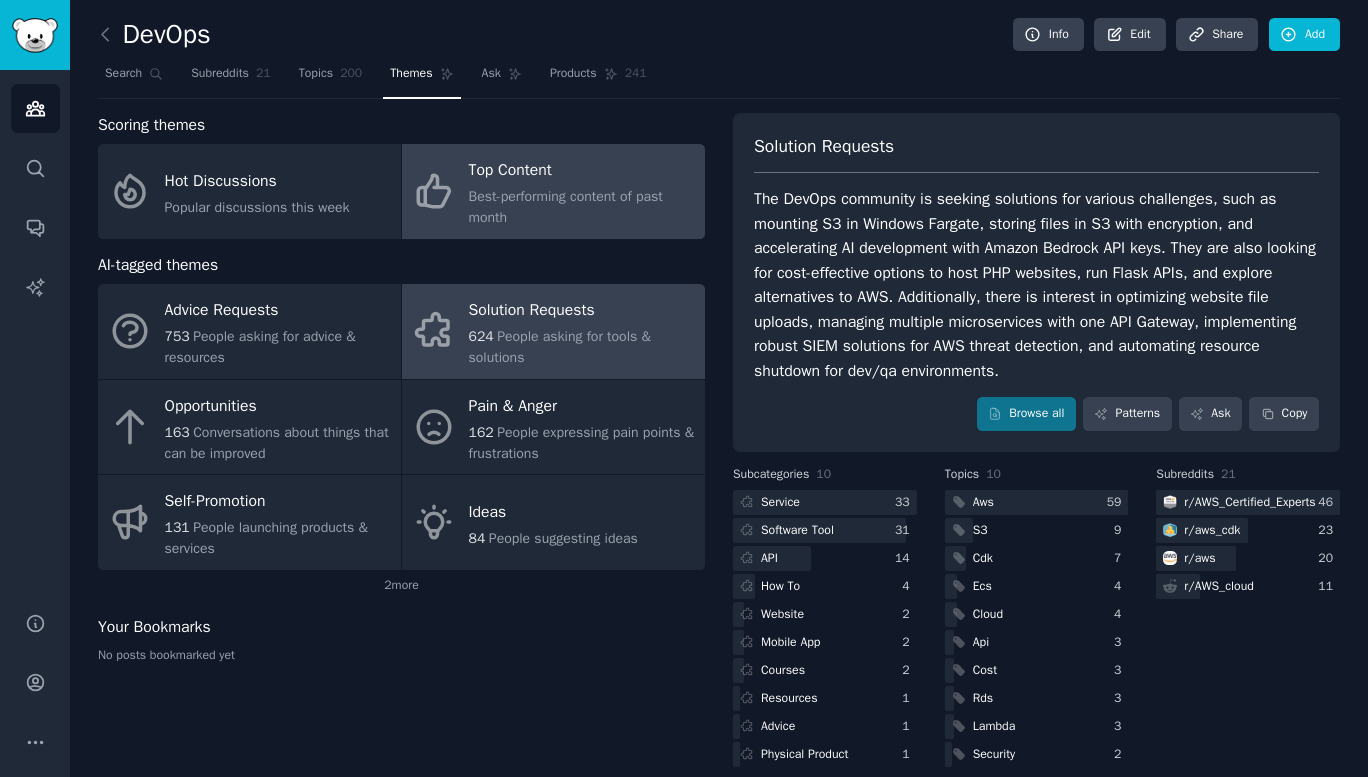 click on "Top Content" at bounding box center (582, 171) 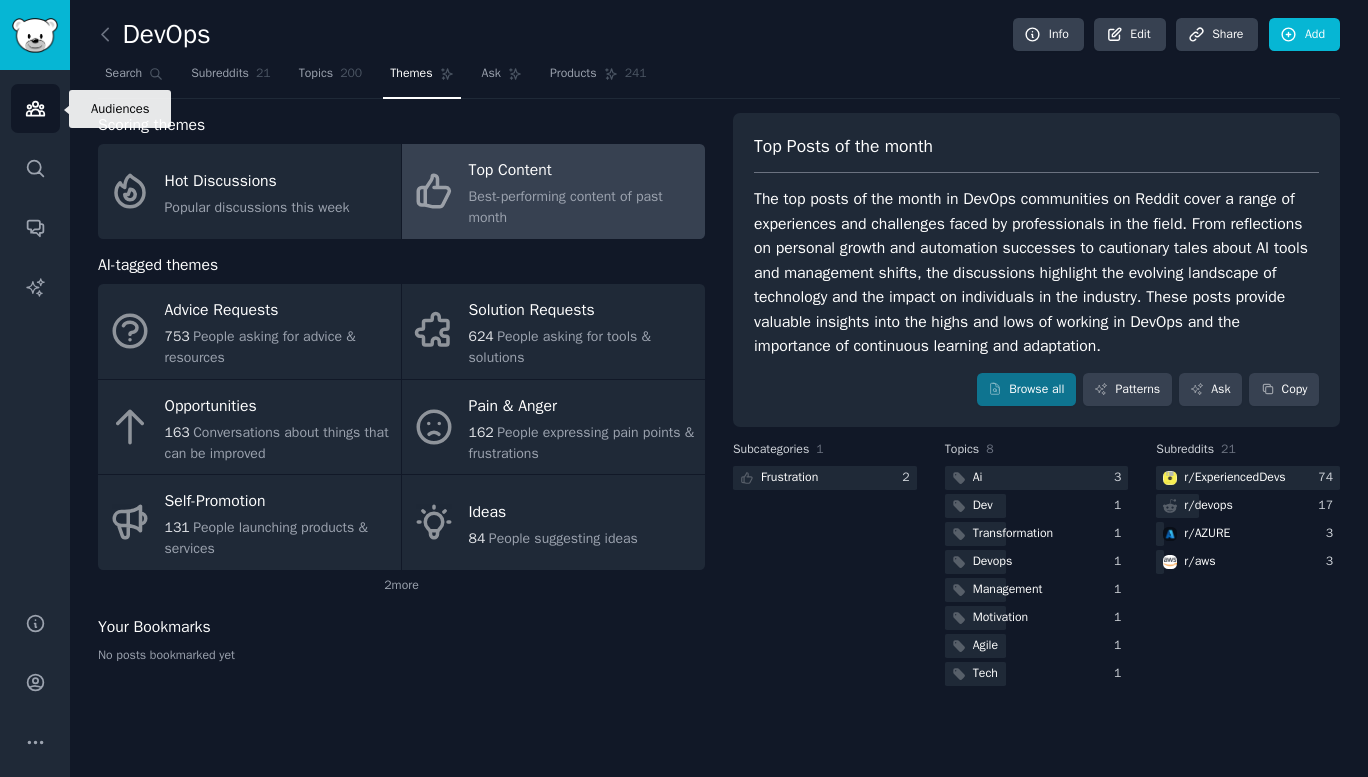 click on "Audiences" at bounding box center [35, 108] 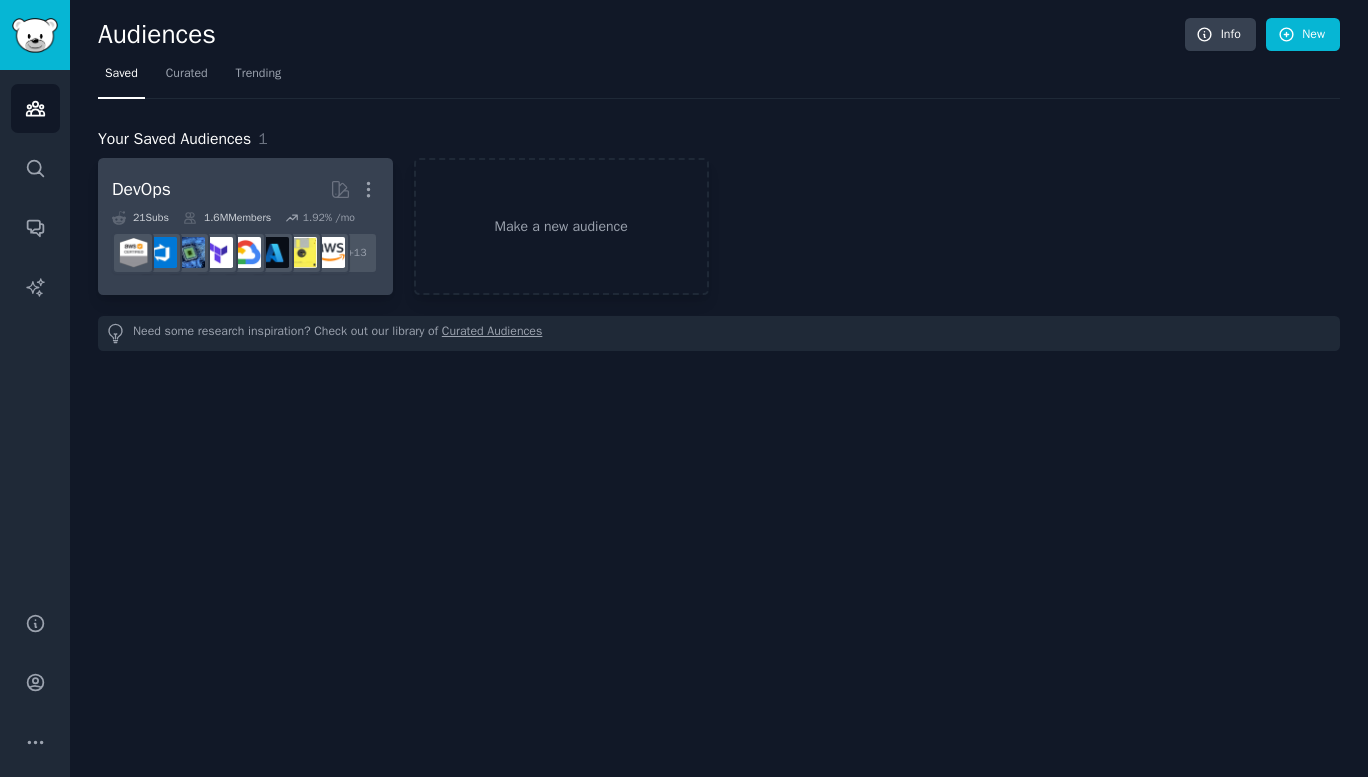 click on "DevOps More 21  Sub s 1.6M  Members 1.92 % /mo + 13" at bounding box center (245, 226) 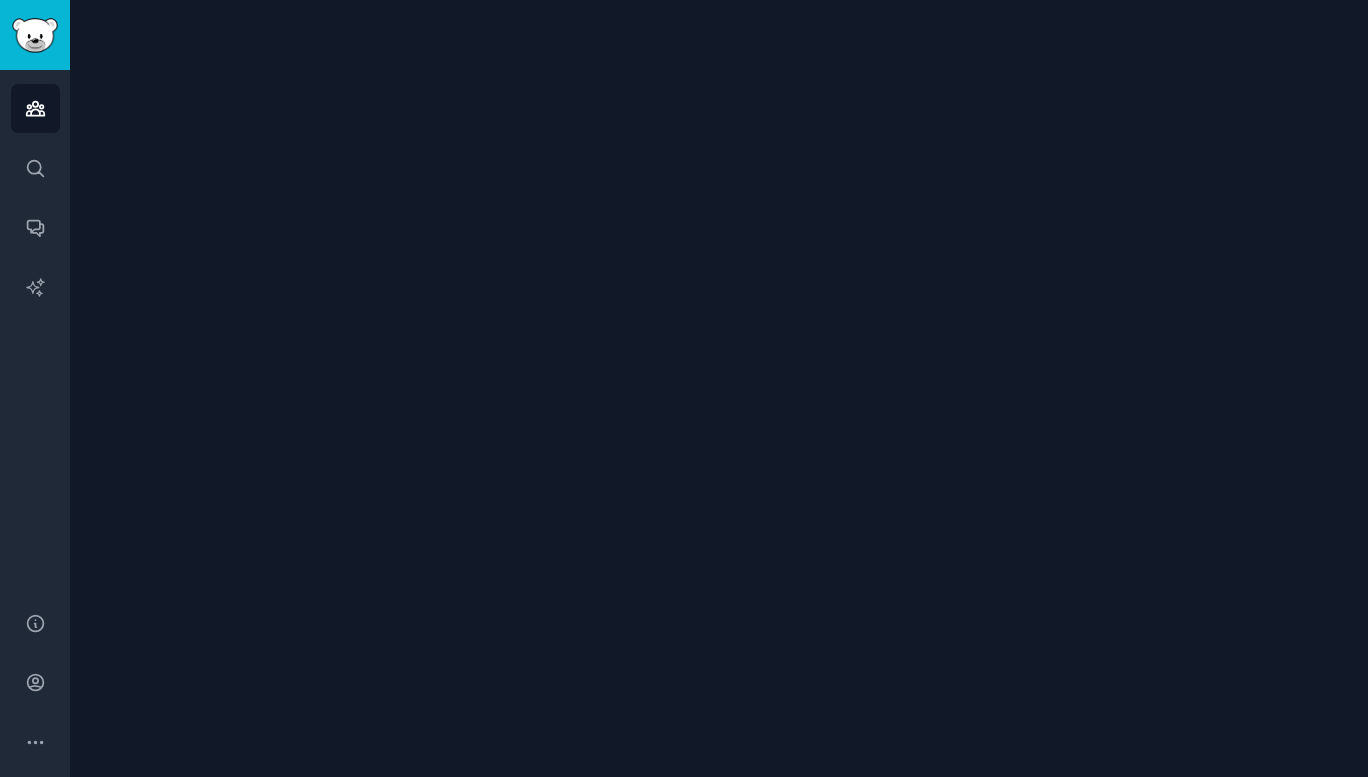click 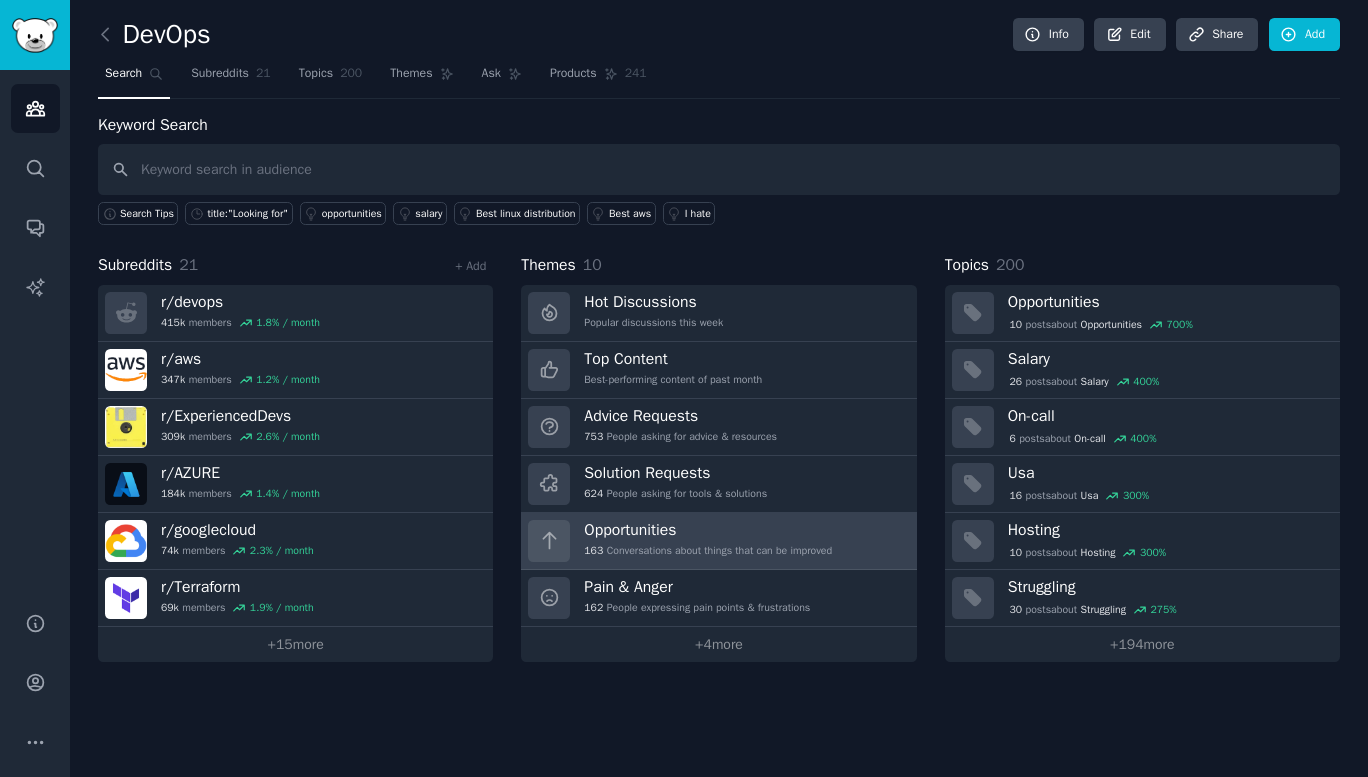click on "Opportunities" at bounding box center [708, 530] 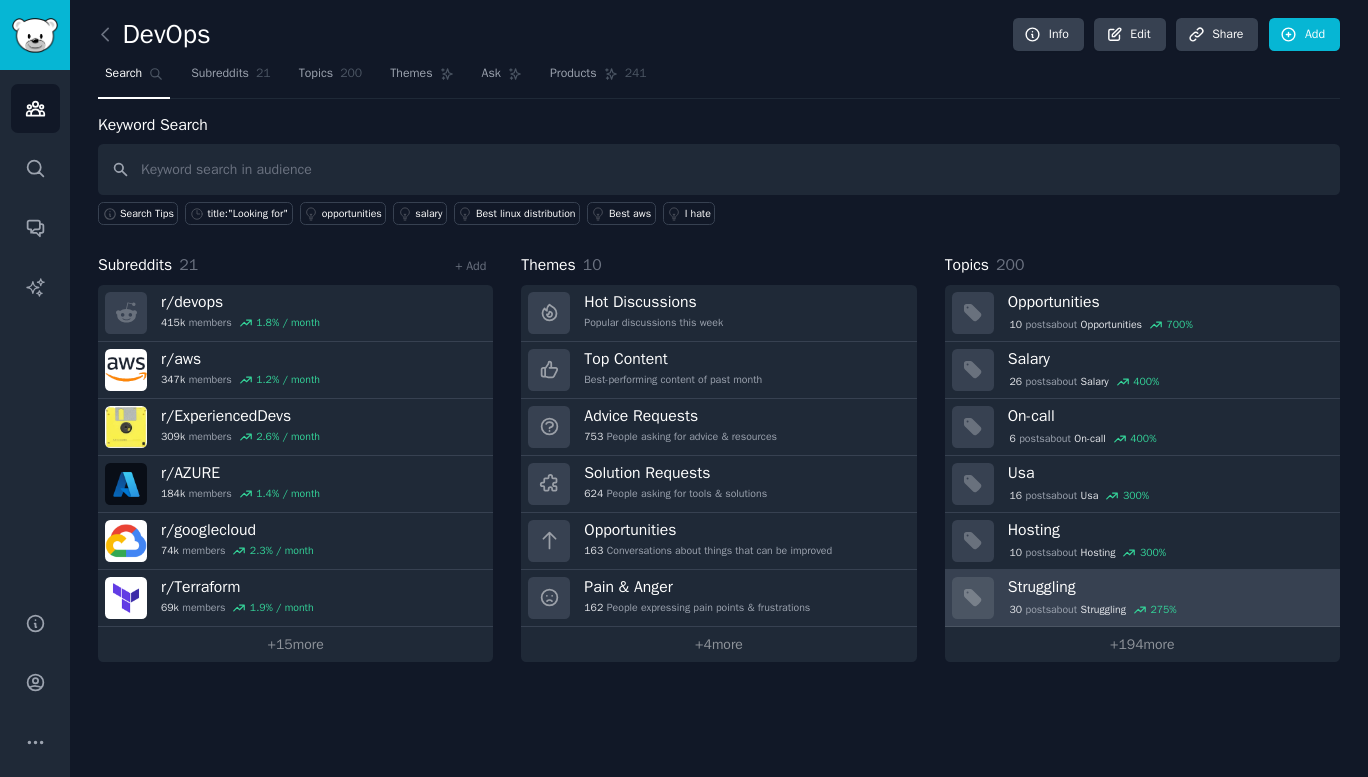 click on "Struggling" at bounding box center [1167, 587] 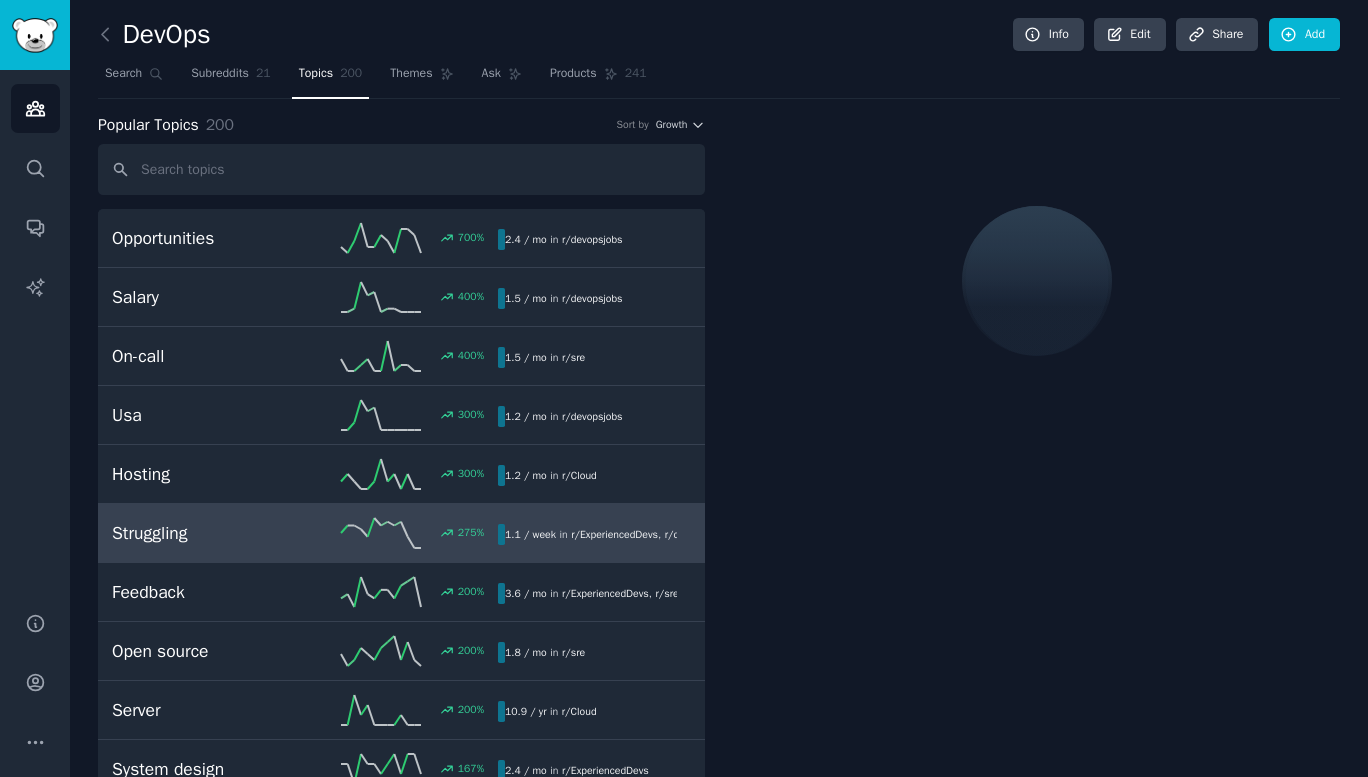 click at bounding box center (1036, 6045) 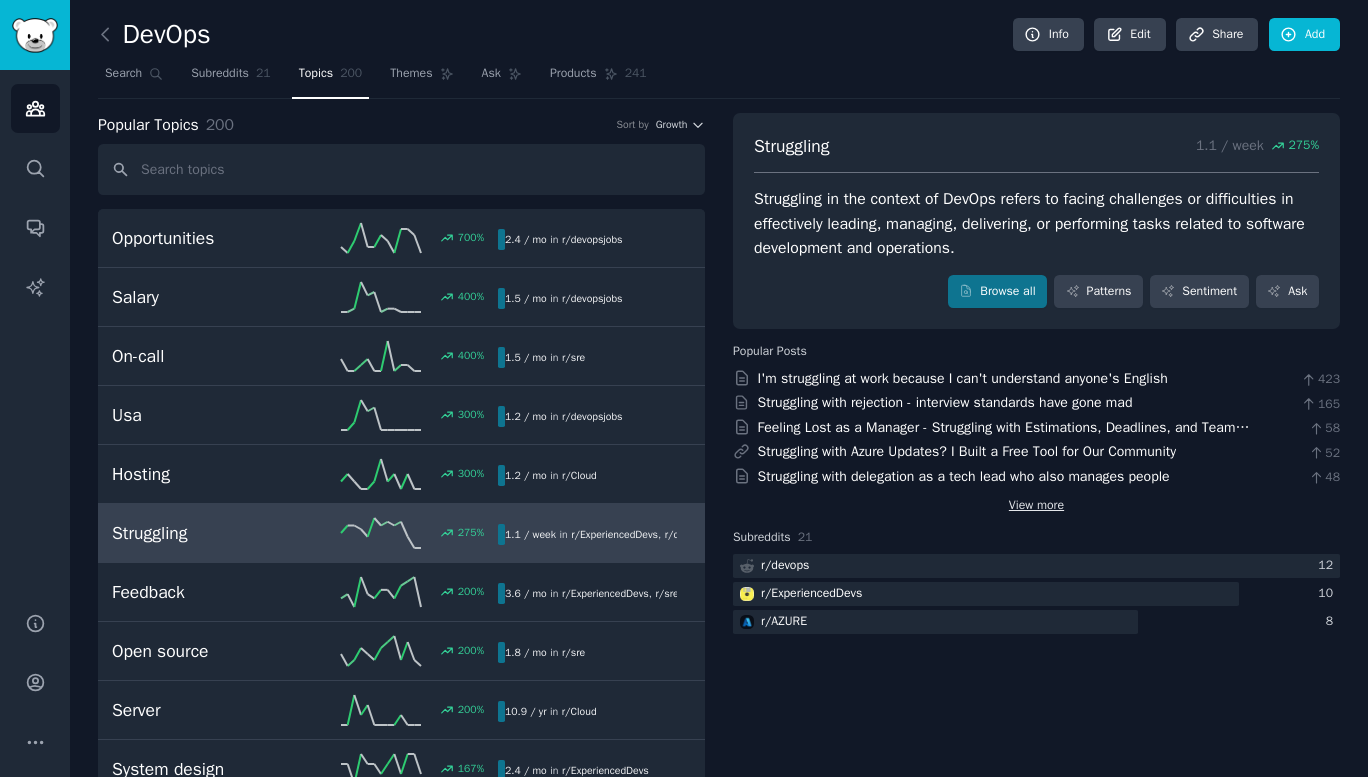 click on "View more" at bounding box center (1036, 506) 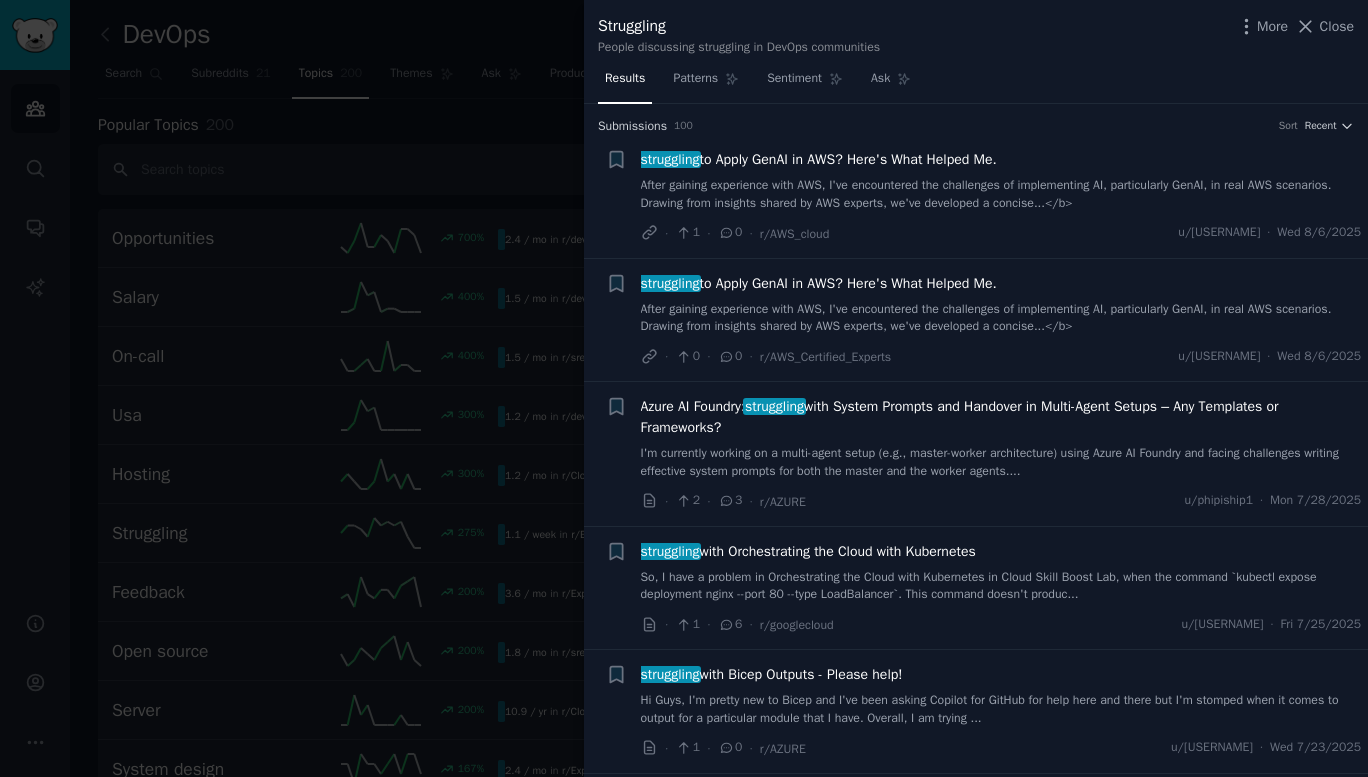 type 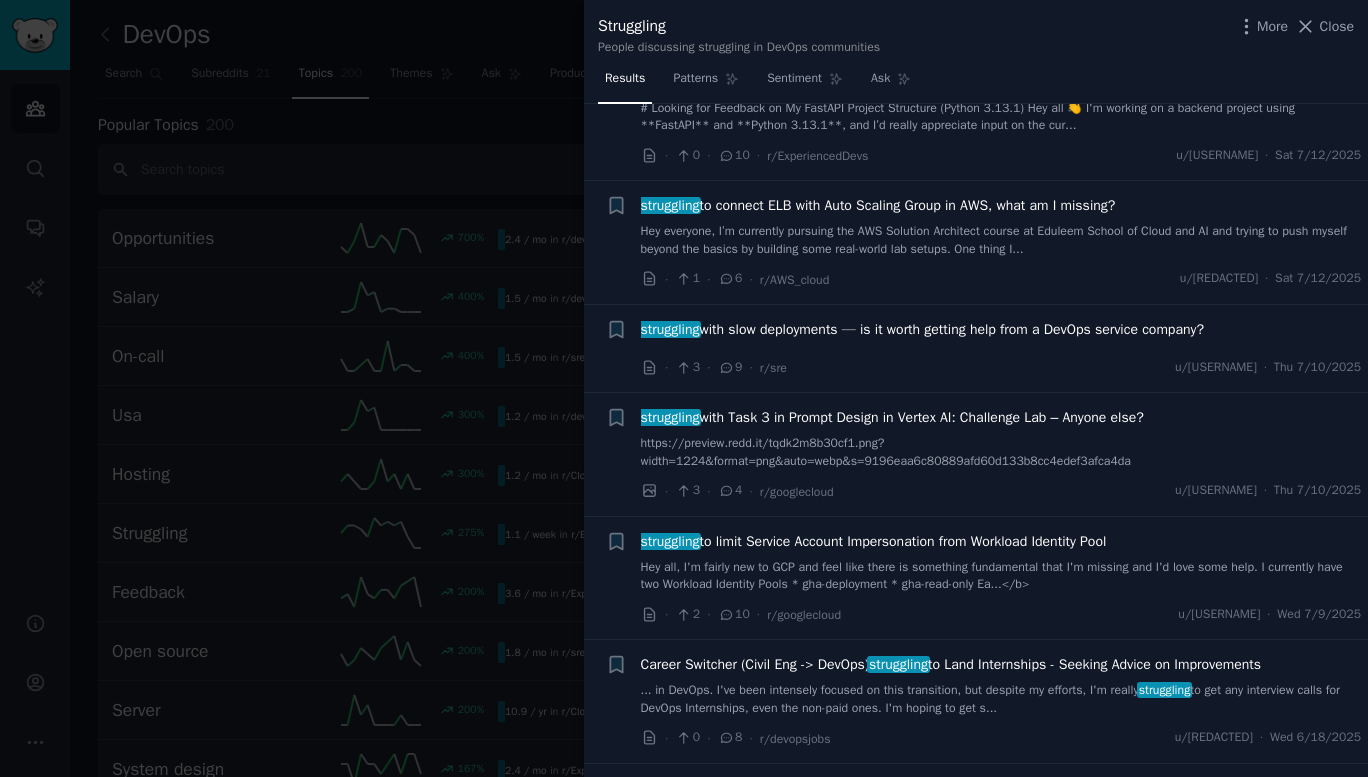 scroll, scrollTop: 1132, scrollLeft: 0, axis: vertical 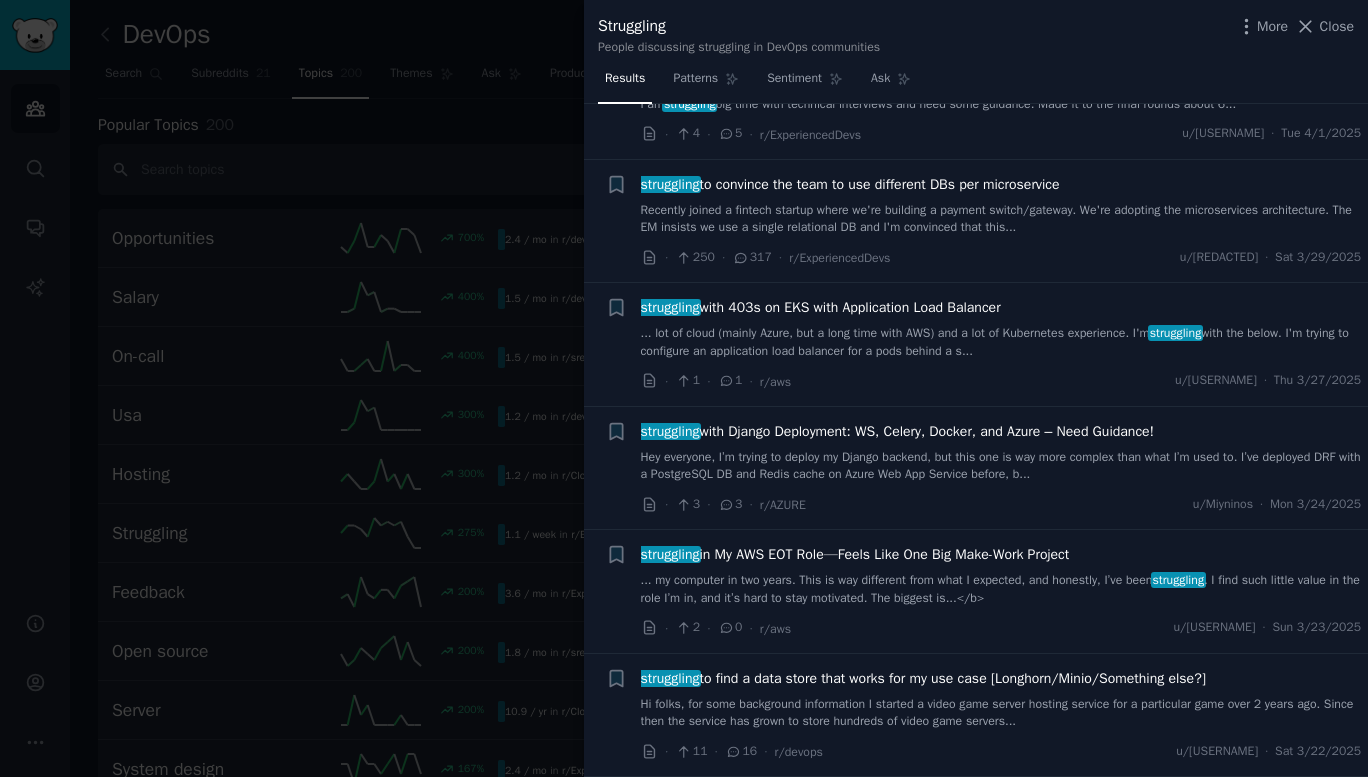 click at bounding box center (684, 388) 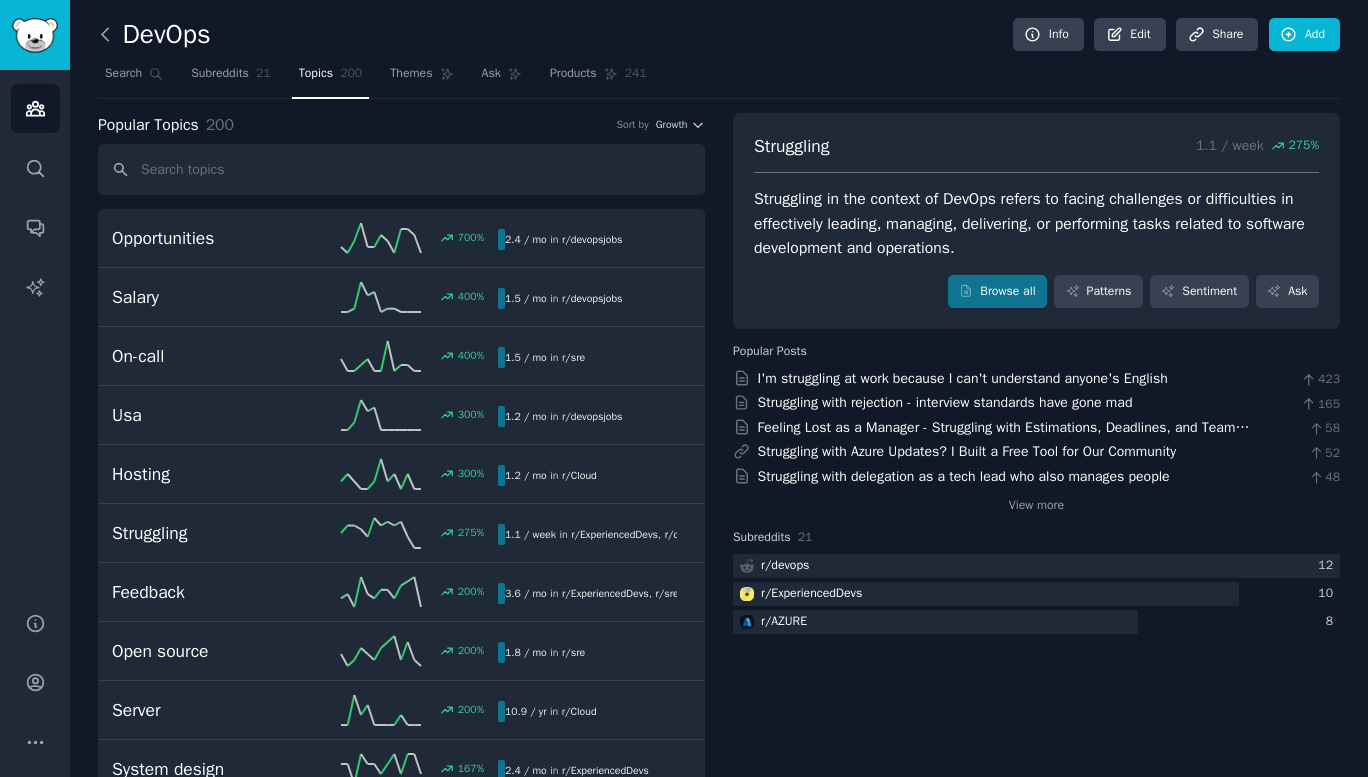 click 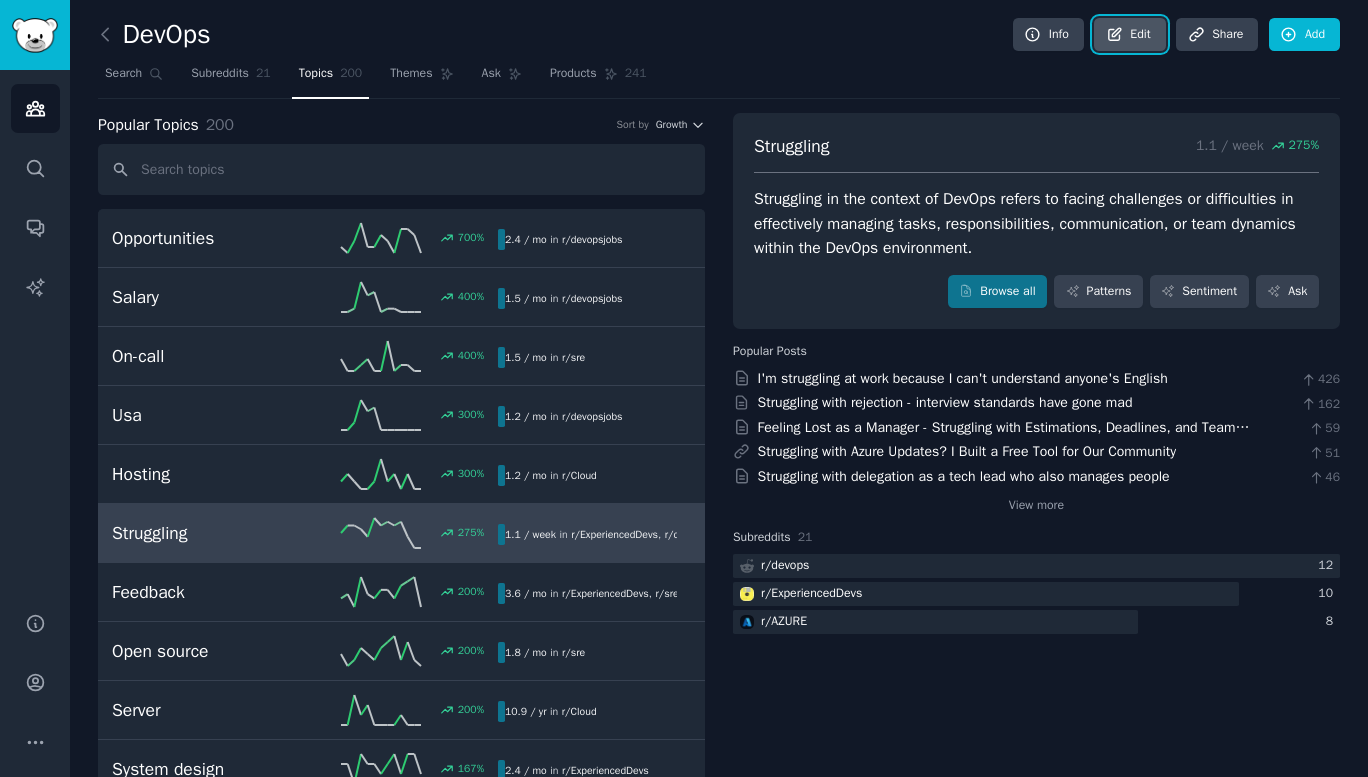 click on "Edit" at bounding box center (1129, 35) 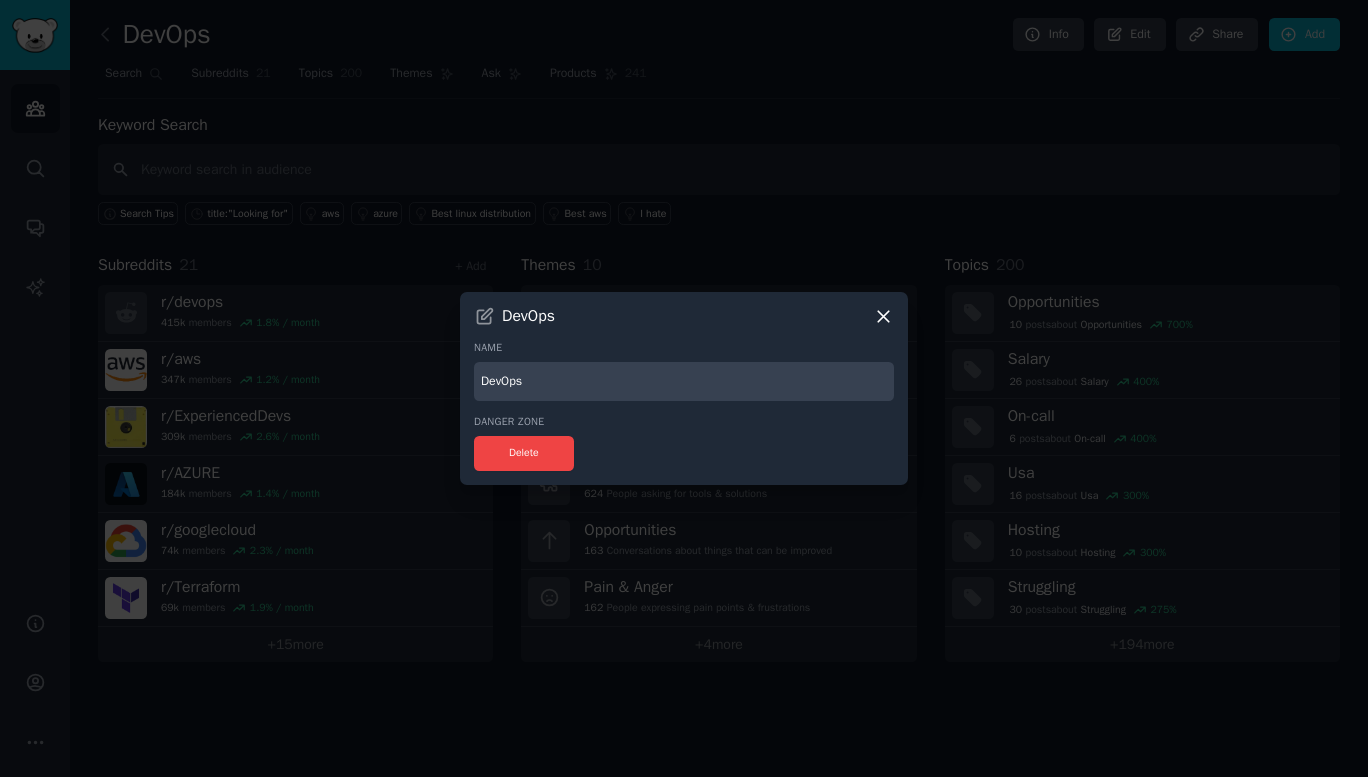click on "DevOps" at bounding box center [684, 381] 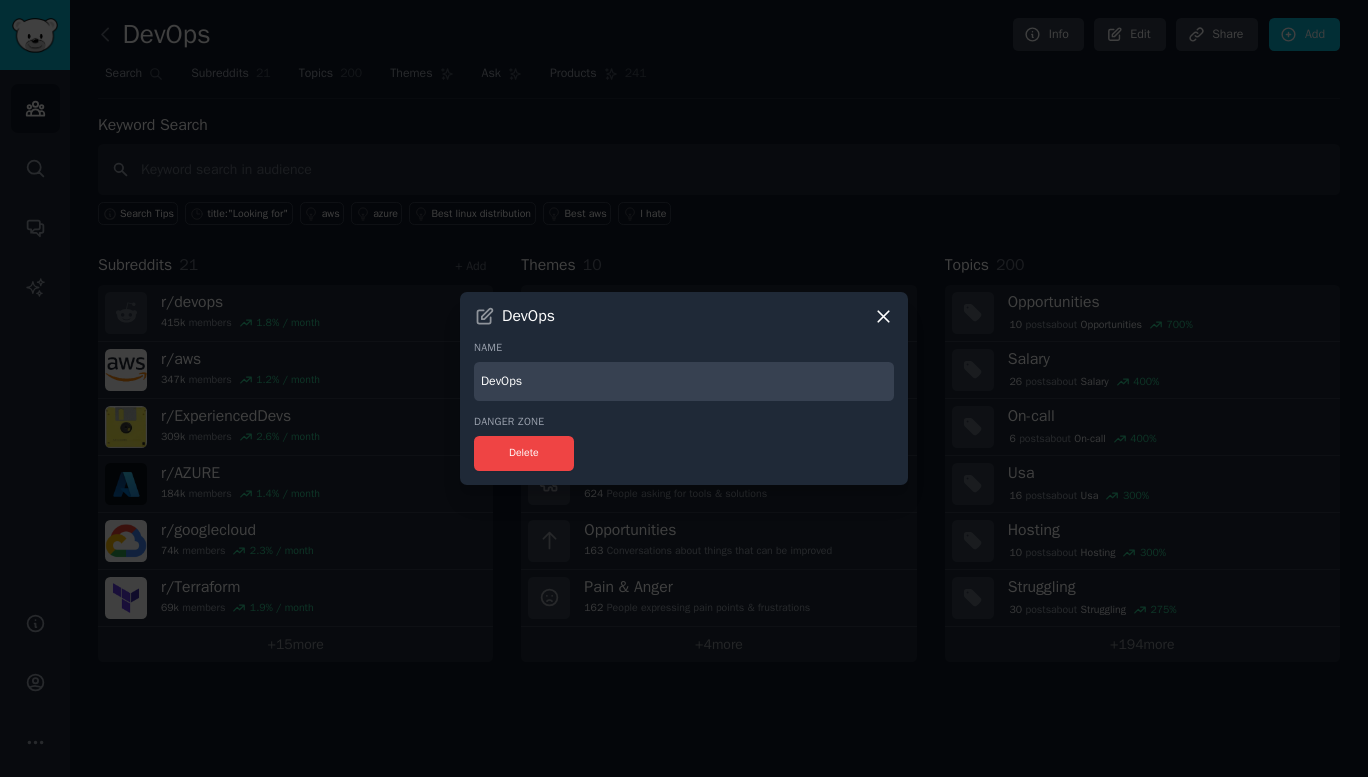 click 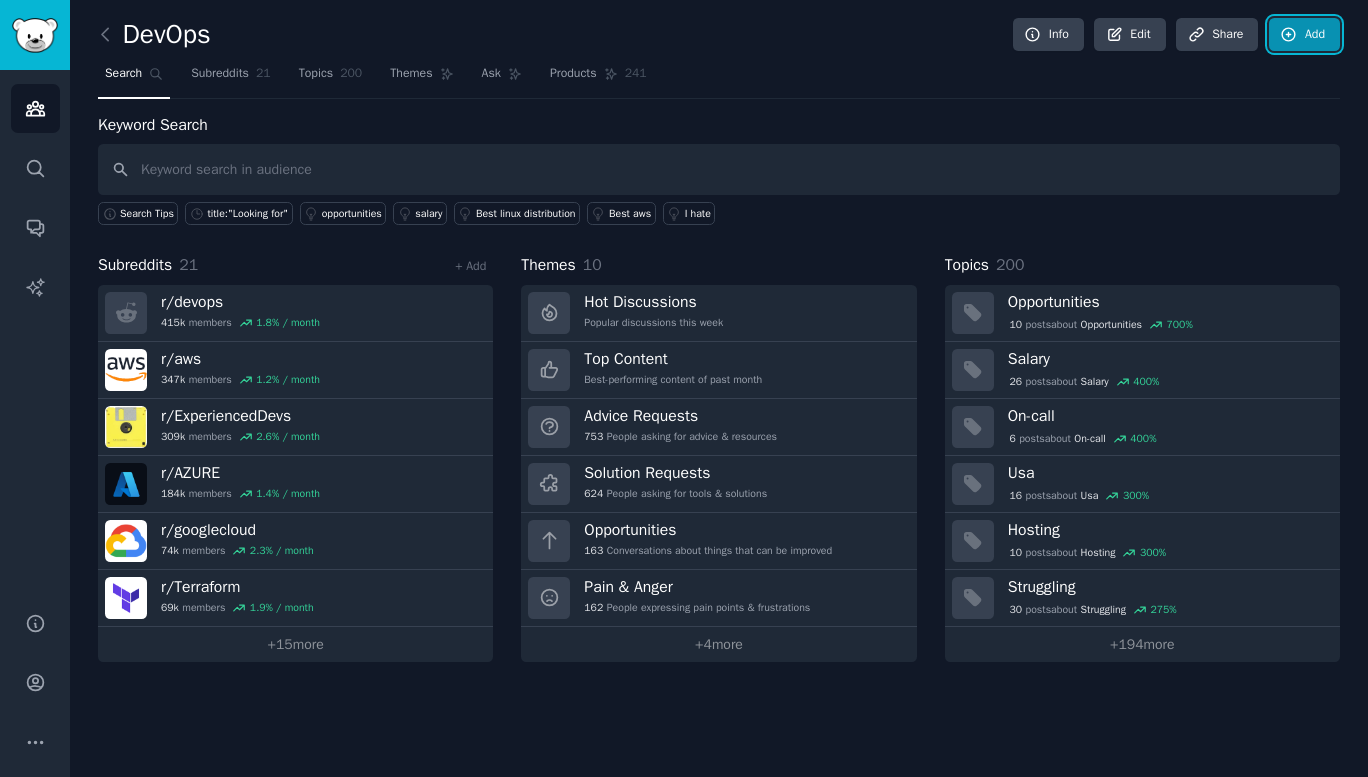 click on "Add" at bounding box center (1304, 35) 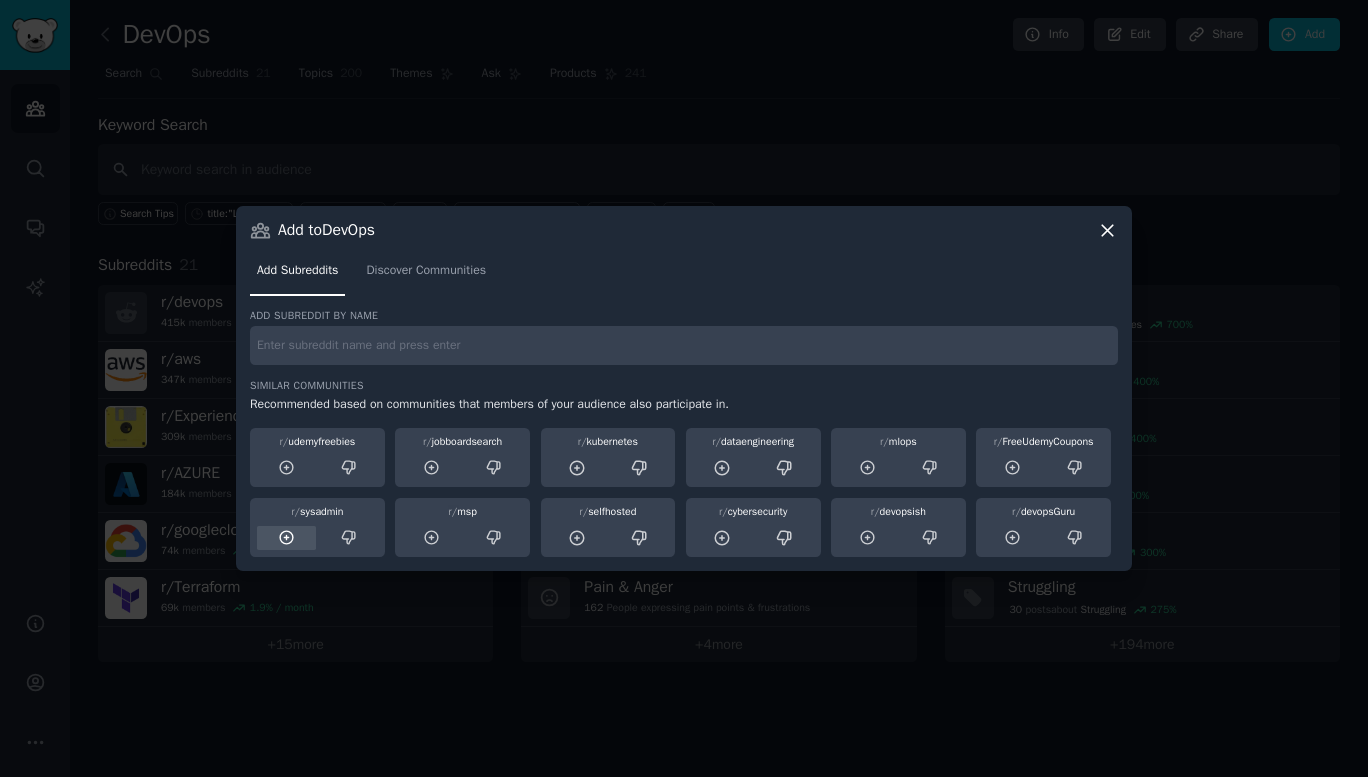 click 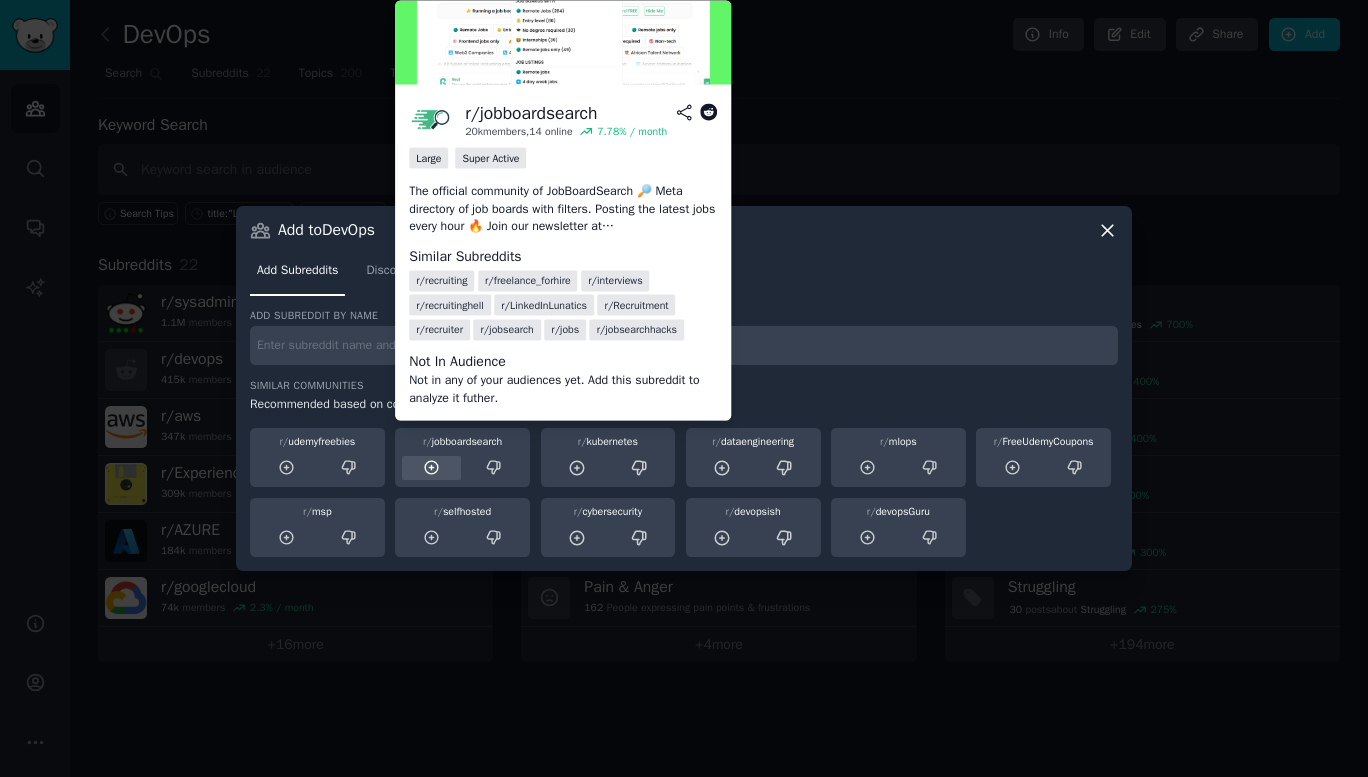 click 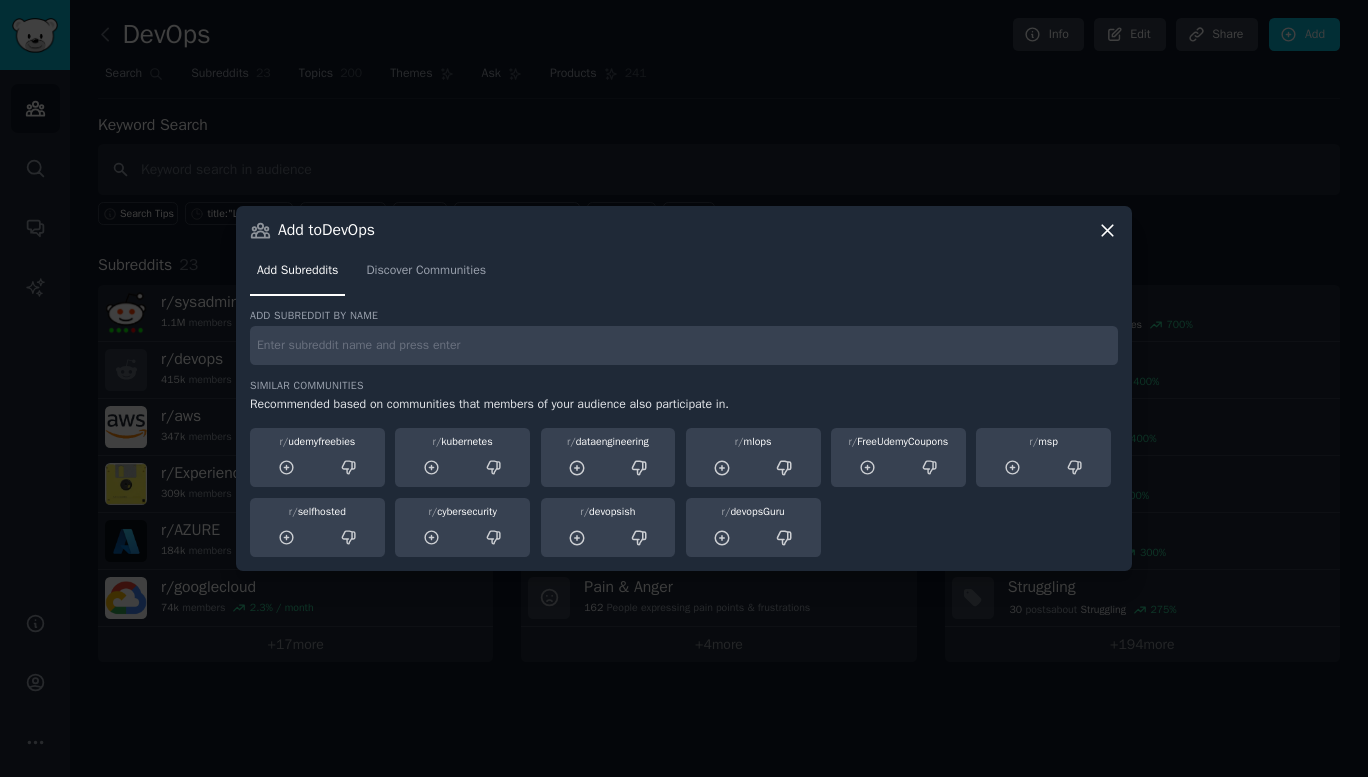 click 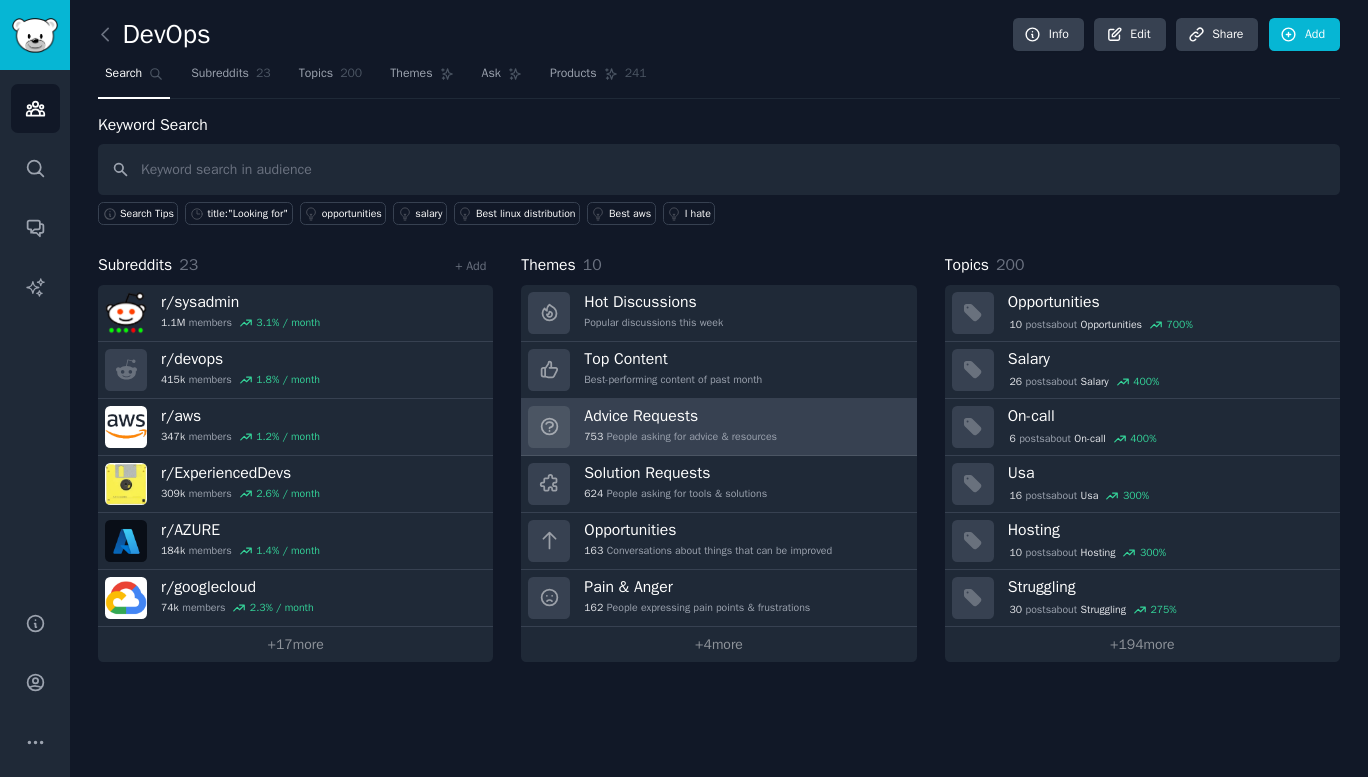 click on "Advice Requests 753 People asking for advice & resources" at bounding box center (718, 427) 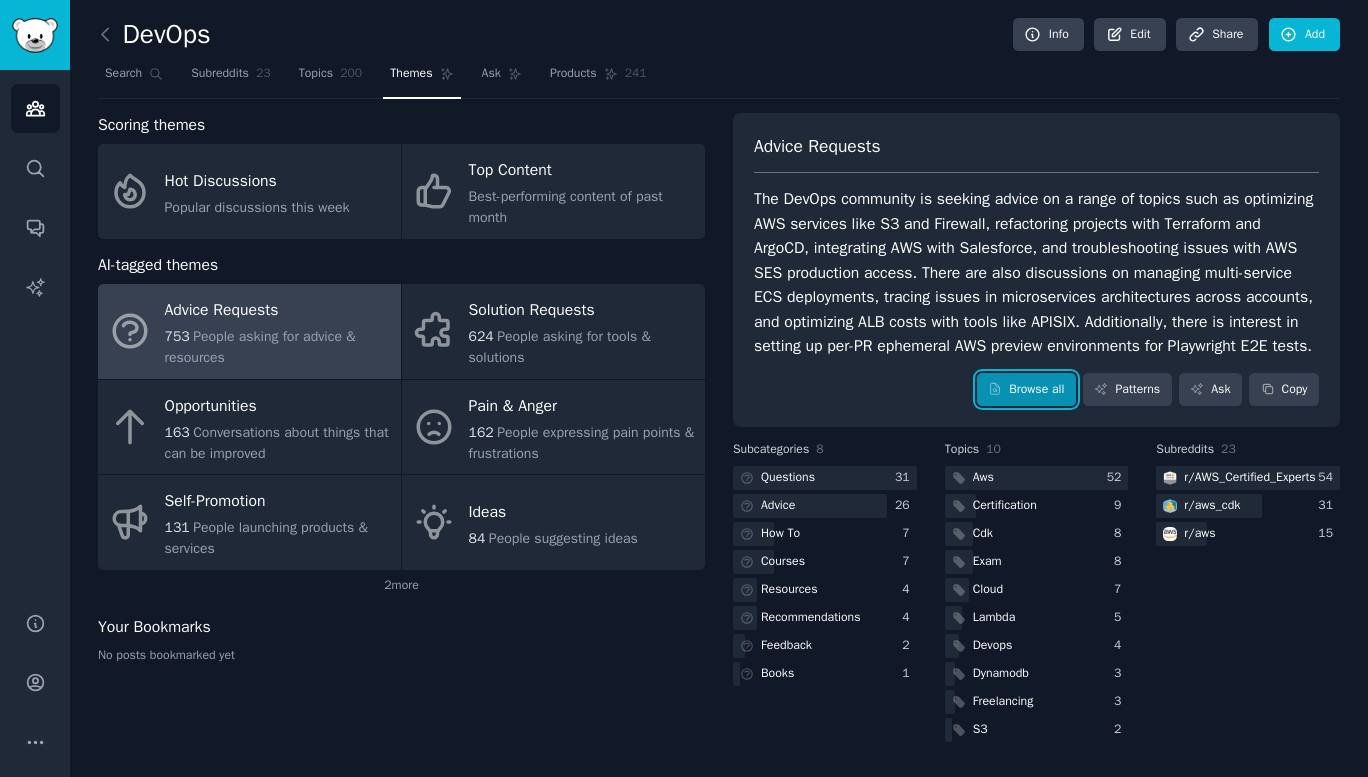 click on "Browse all" at bounding box center [1026, 390] 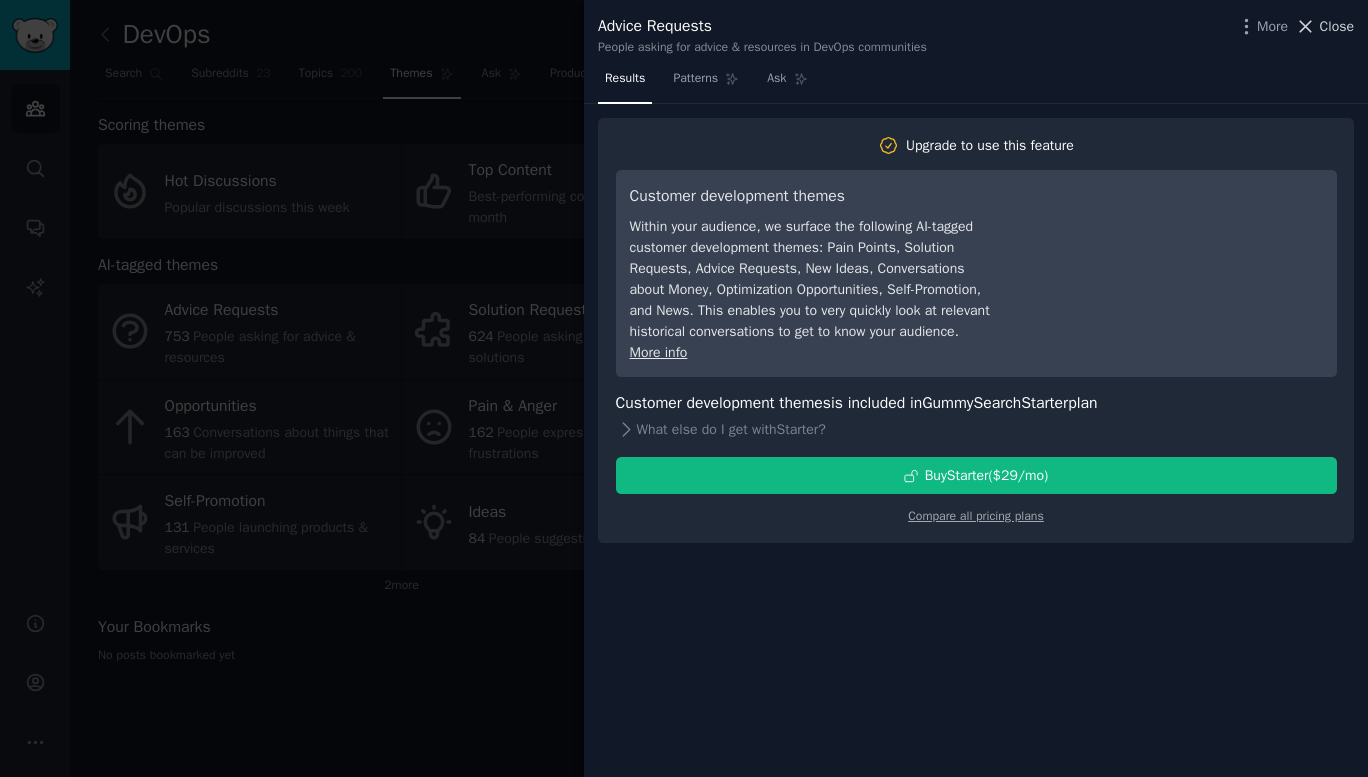 click 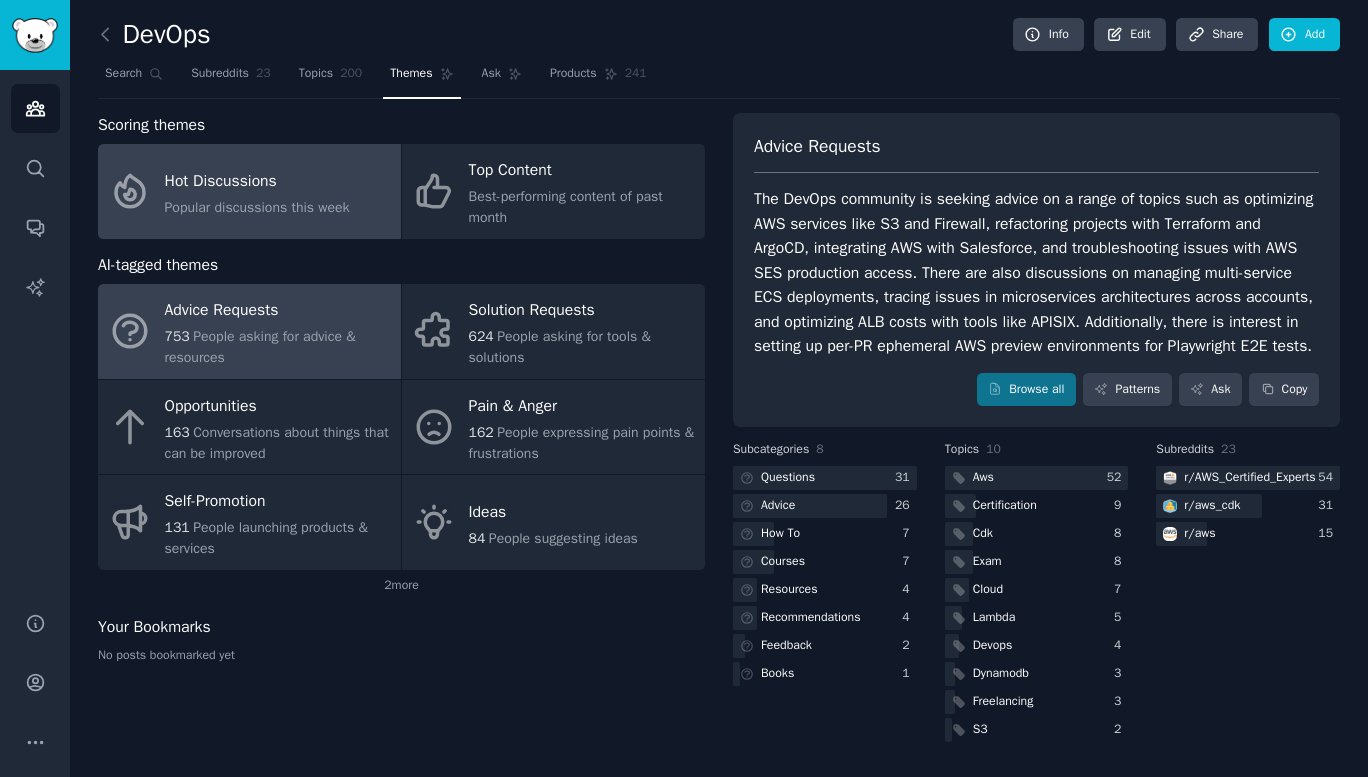 click on "Hot Discussions" at bounding box center [257, 181] 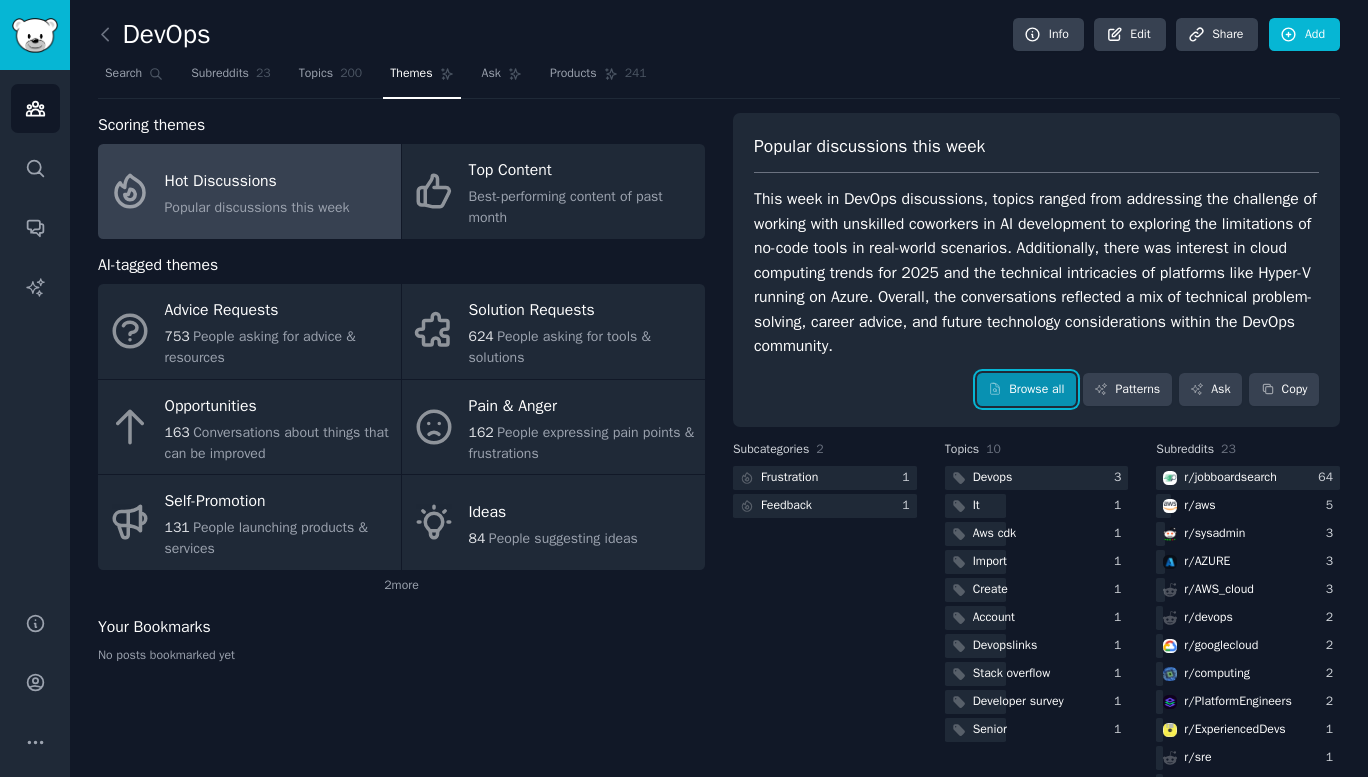 click on "Browse all" at bounding box center [1026, 390] 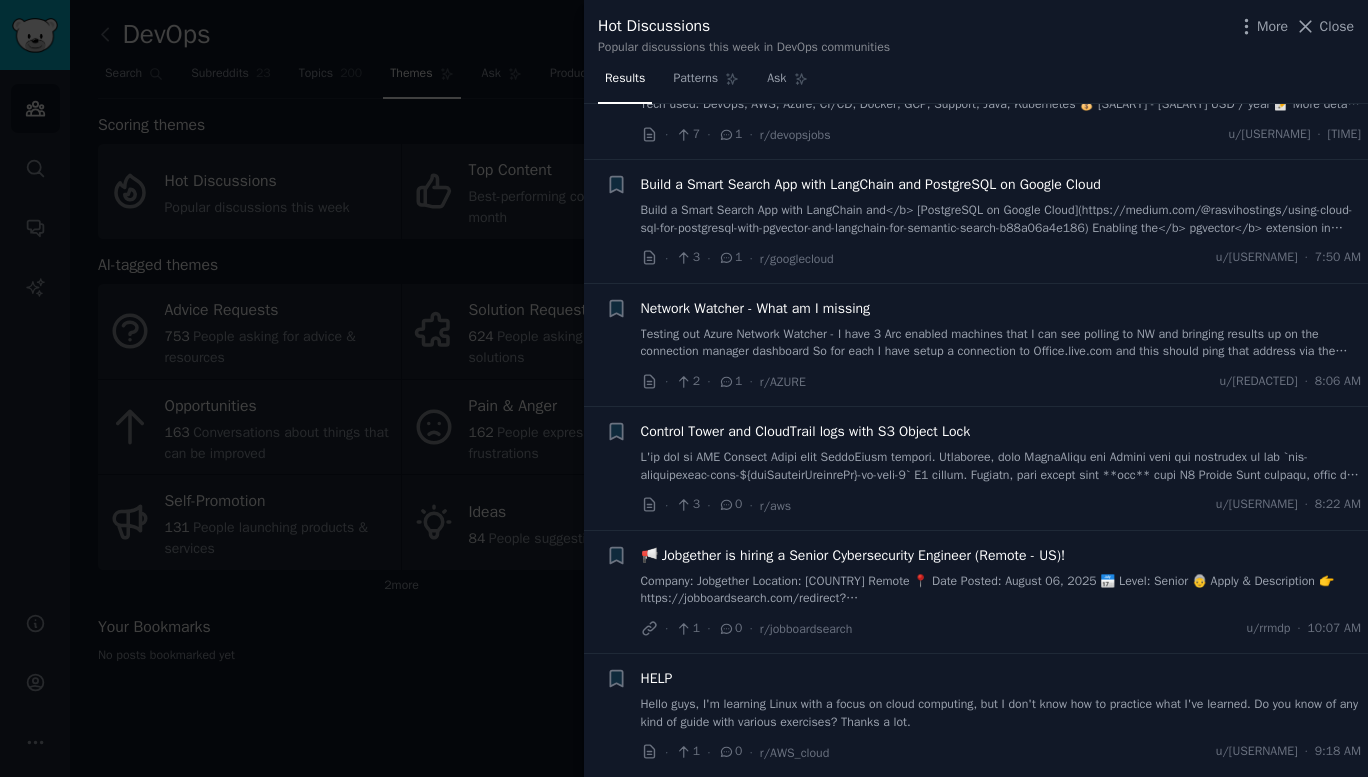 scroll, scrollTop: 2764, scrollLeft: 0, axis: vertical 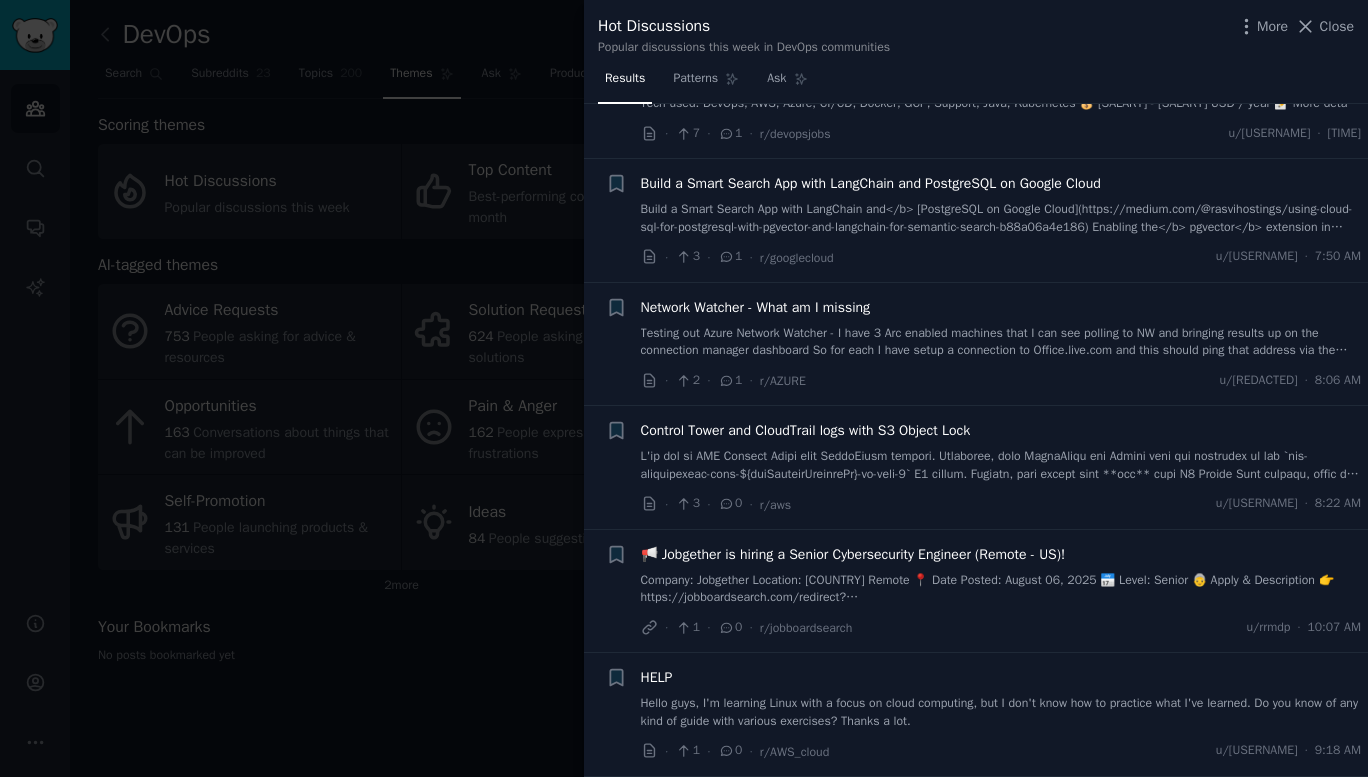 click at bounding box center (684, 388) 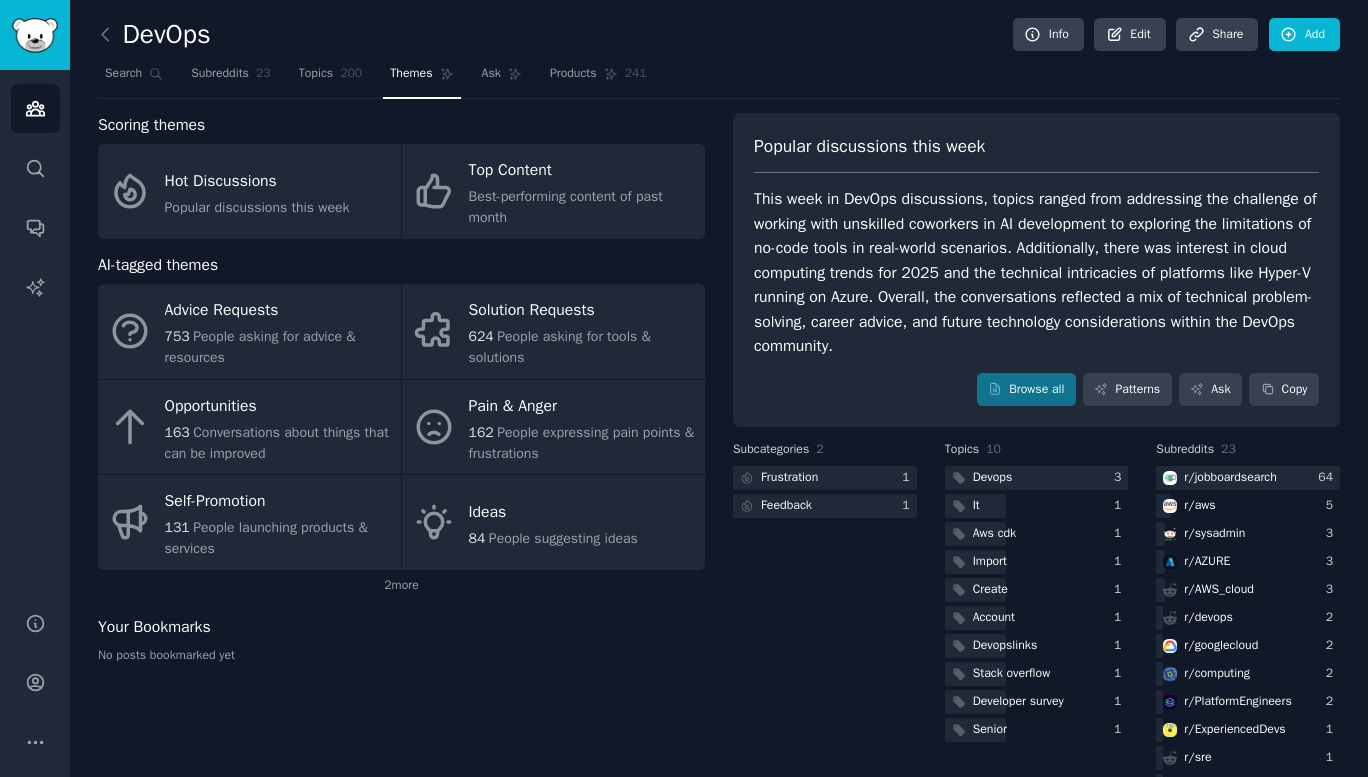 click on "No posts bookmarked yet" 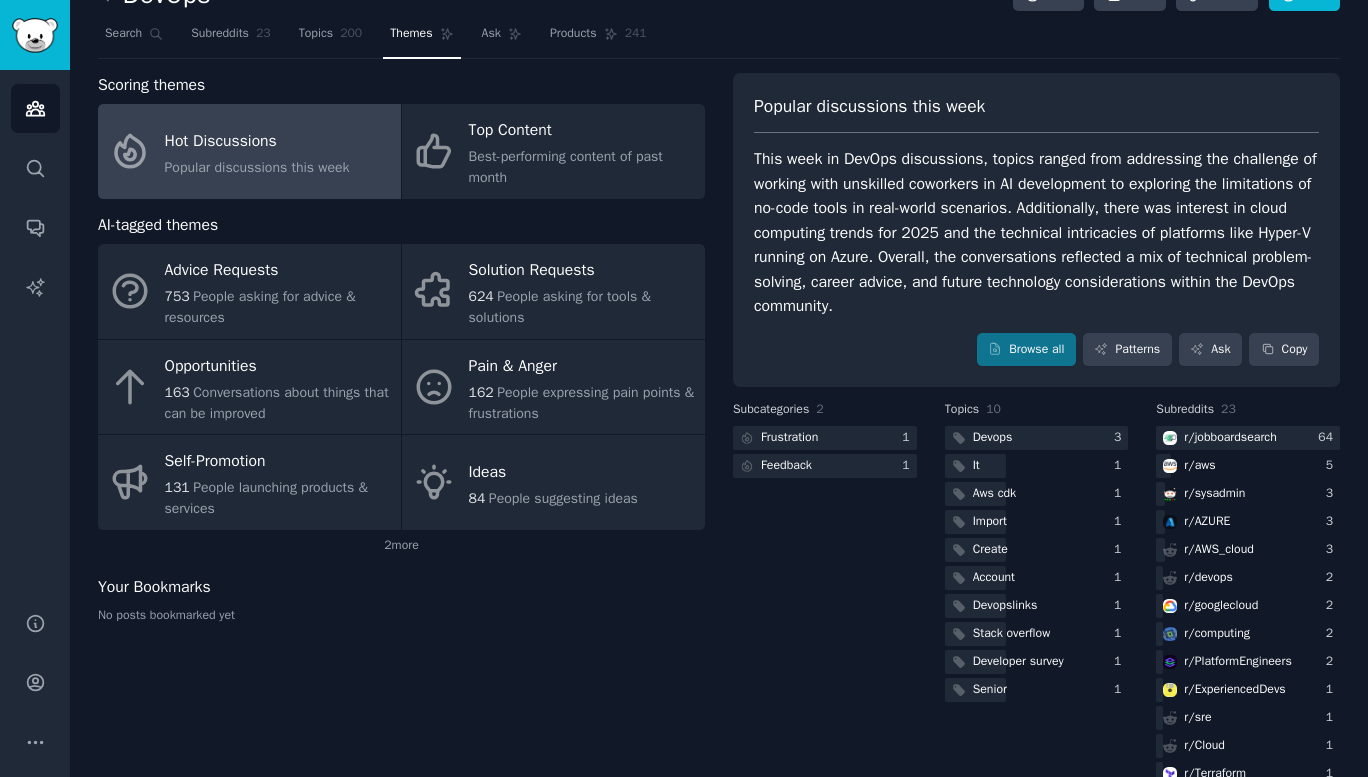 scroll, scrollTop: 0, scrollLeft: 0, axis: both 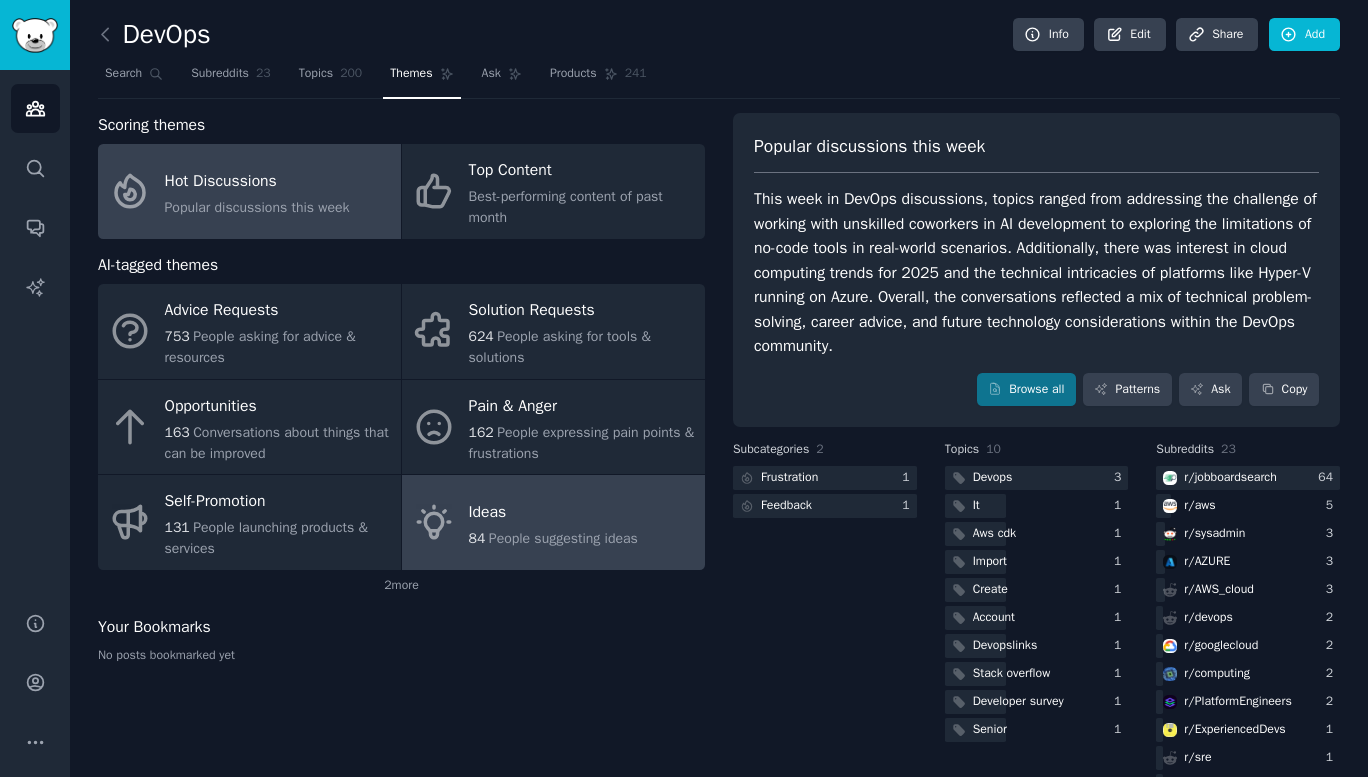 click on "Ideas" at bounding box center (553, 512) 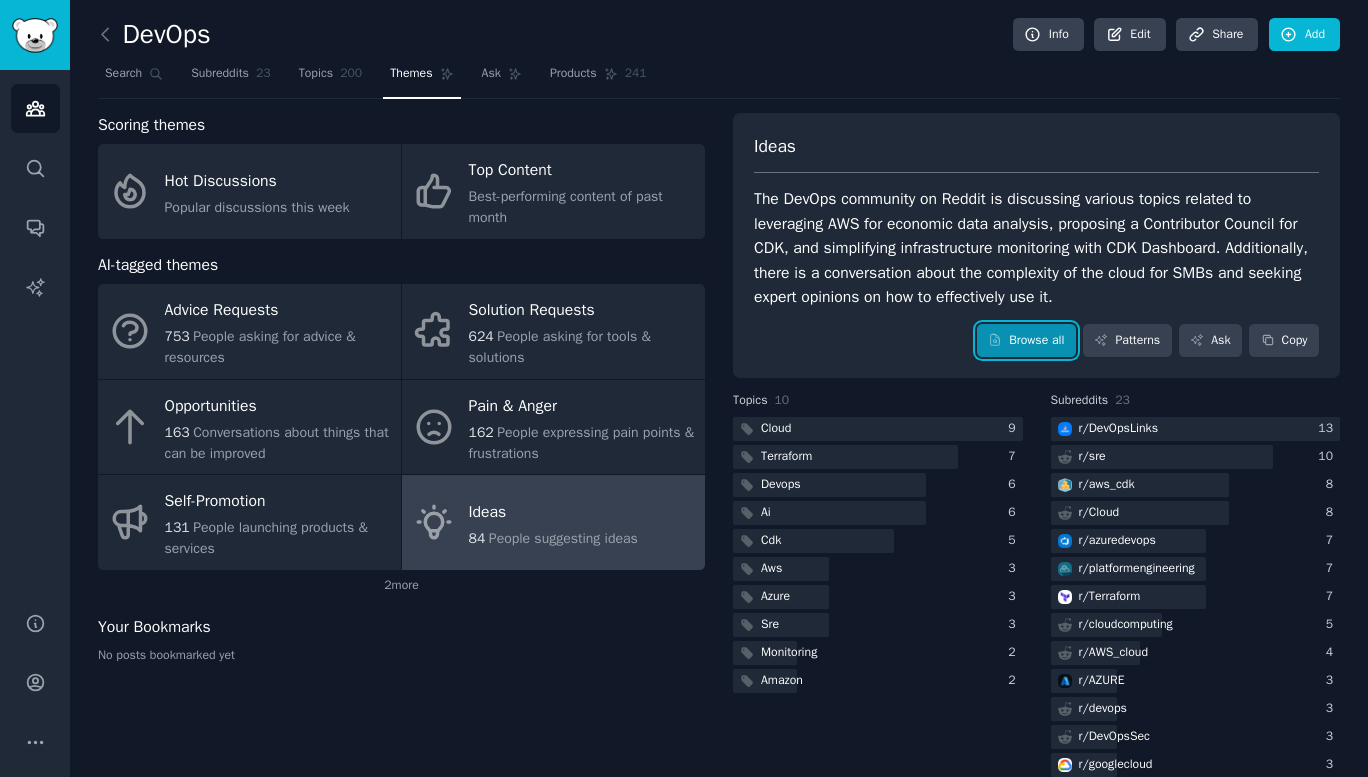 click on "Browse all" at bounding box center (1026, 341) 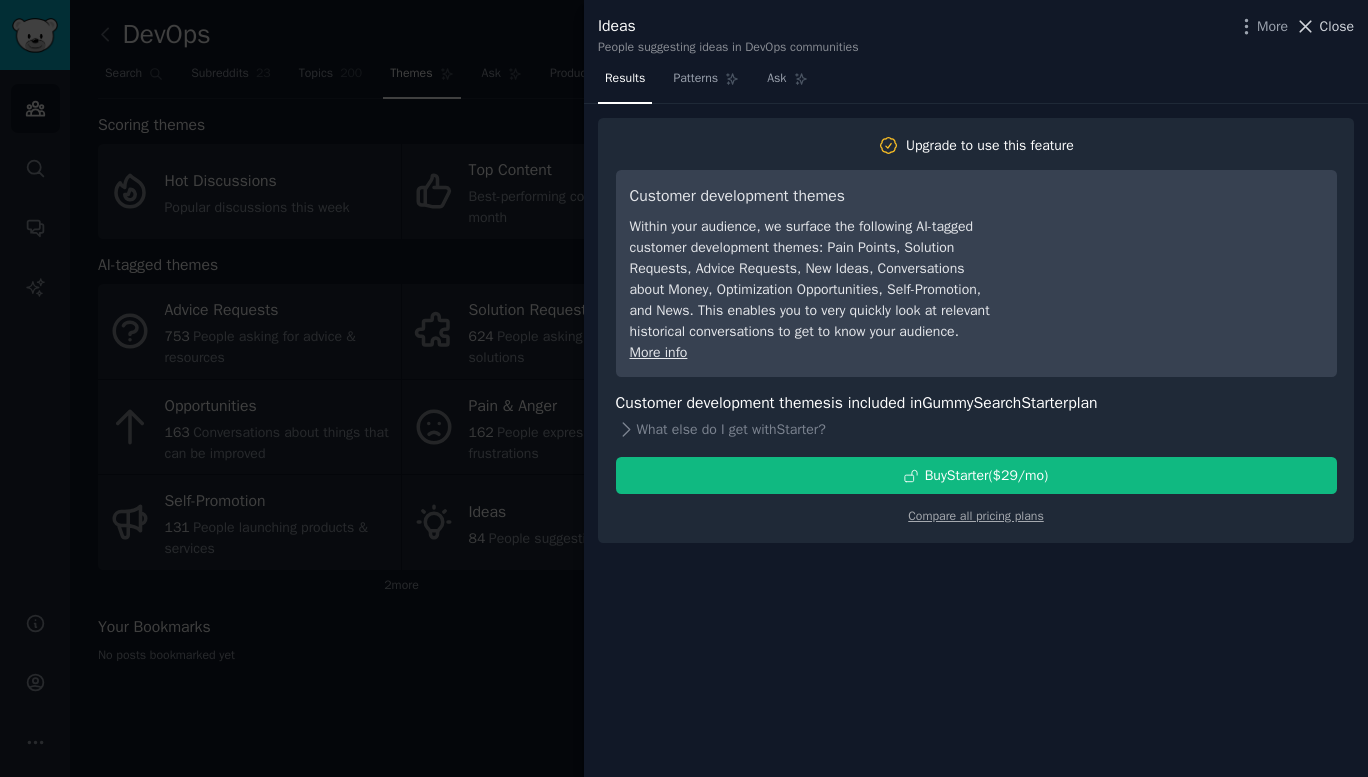 click on "Close" at bounding box center [1337, 26] 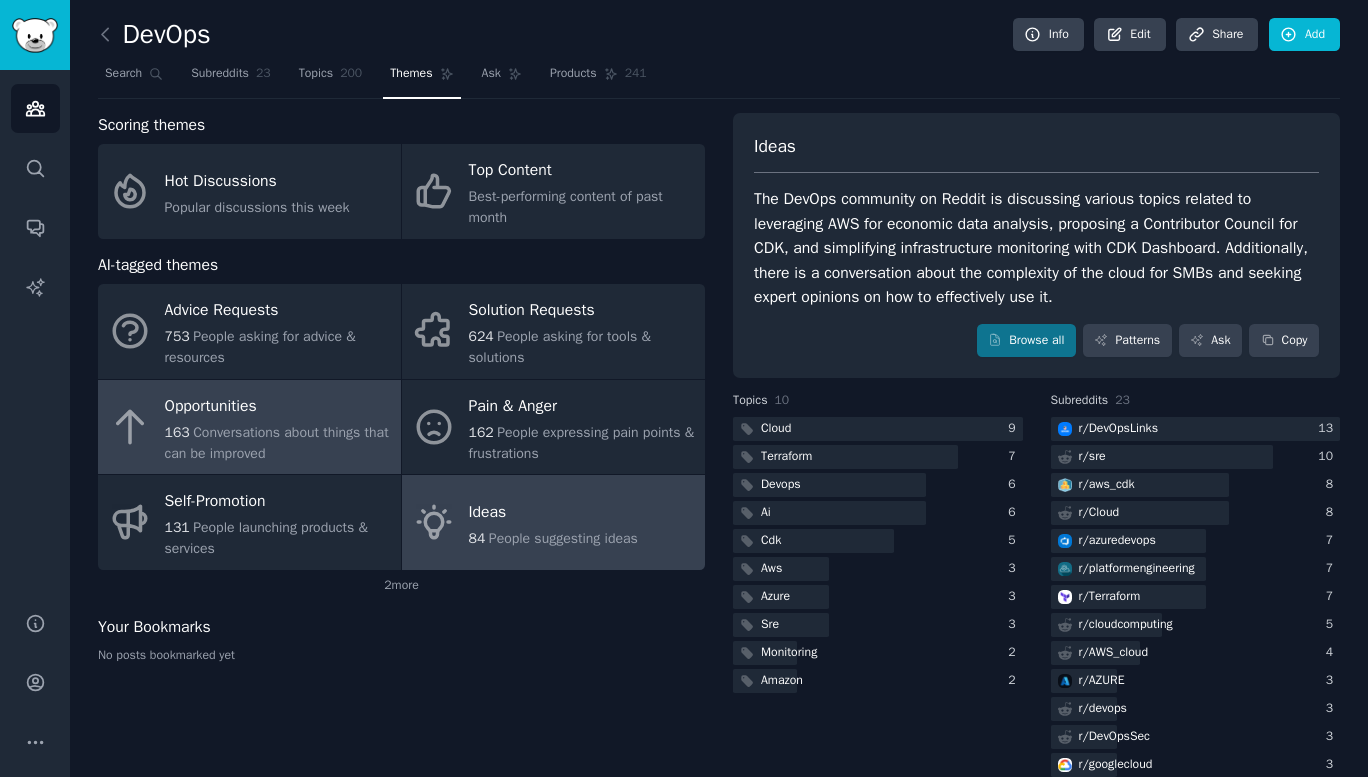 click on "[NUMBER] Conversations about things that can be improved" at bounding box center [278, 443] 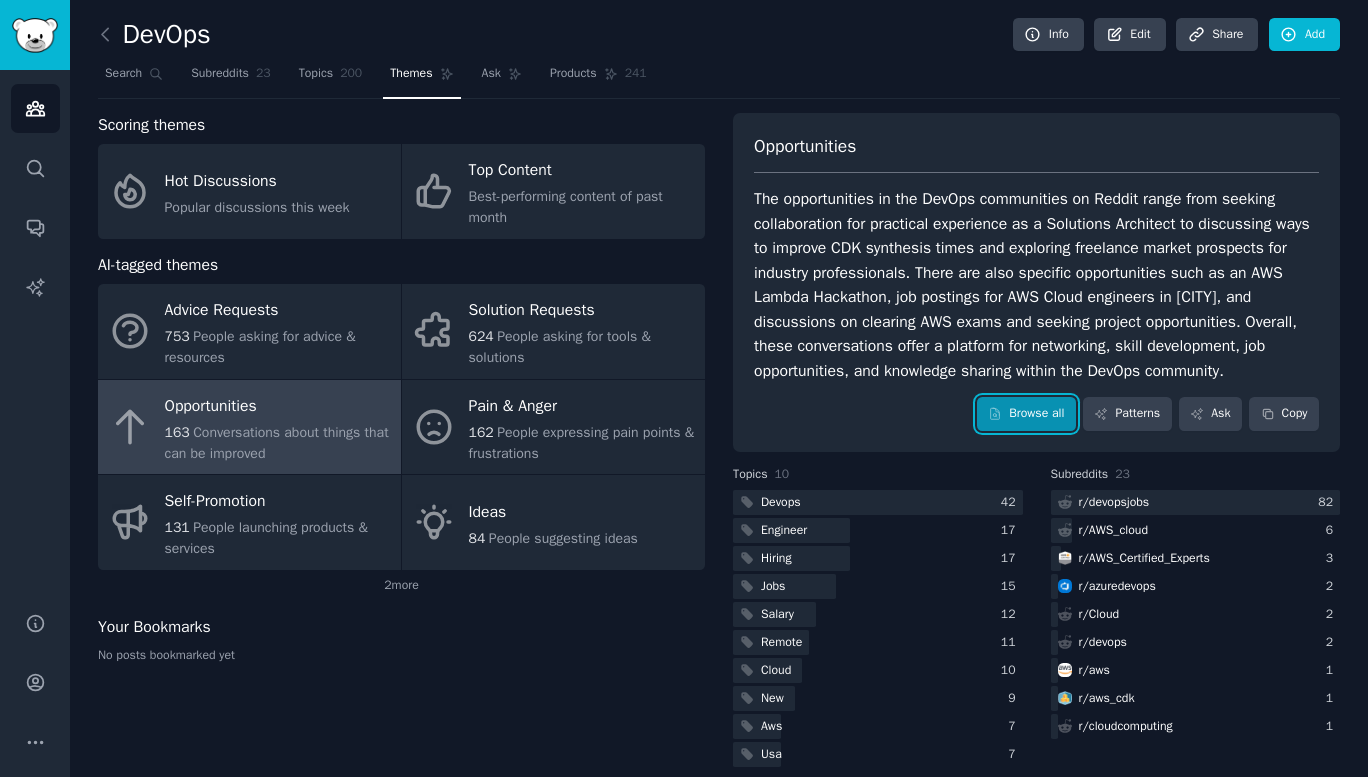 click on "Browse all" at bounding box center (1026, 414) 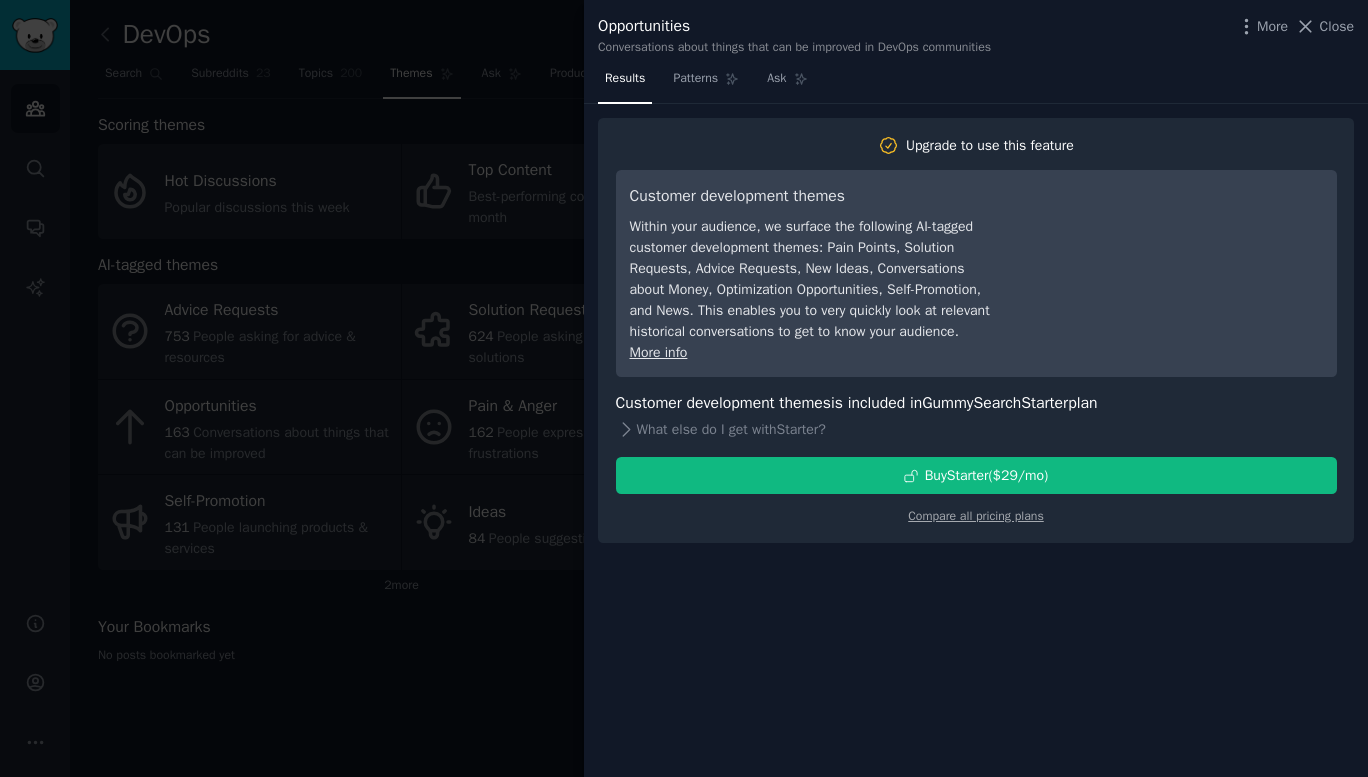 click at bounding box center (684, 388) 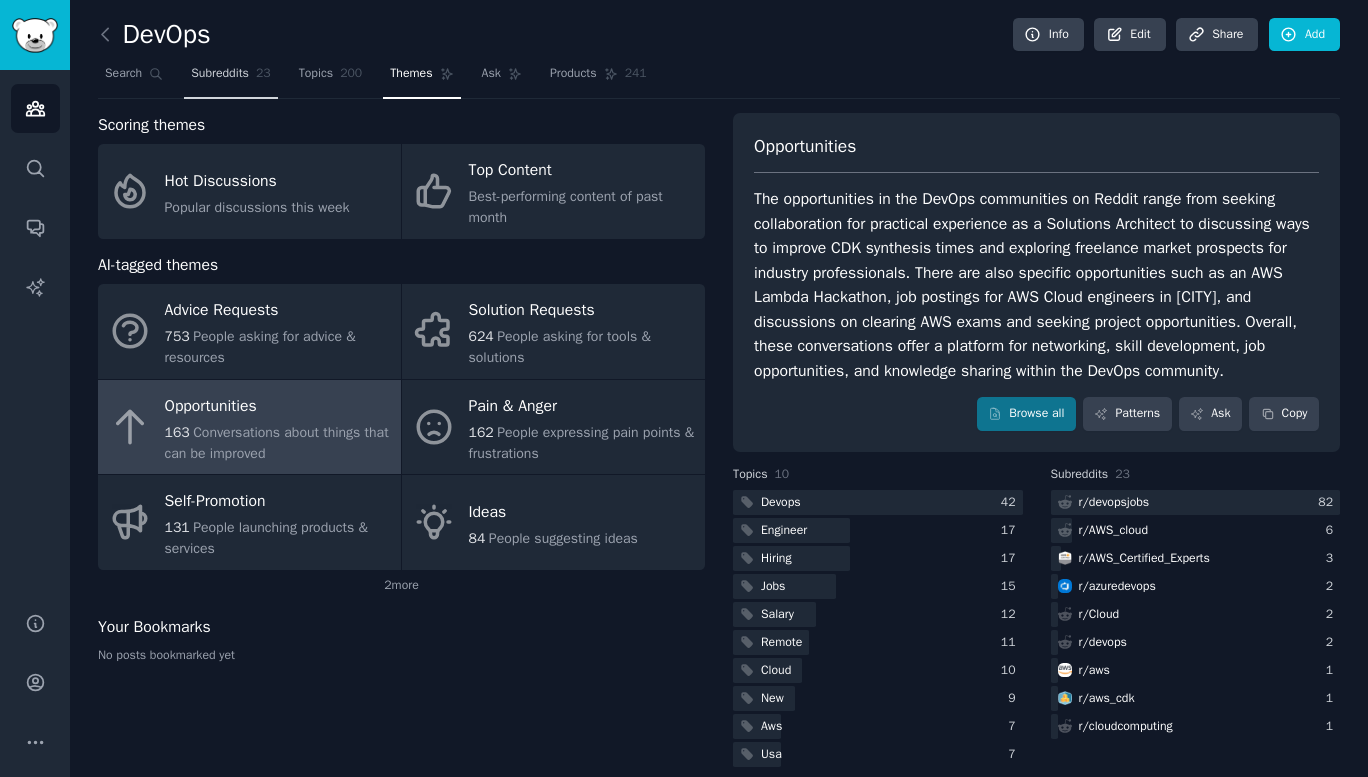 click on "Subreddits" at bounding box center (220, 74) 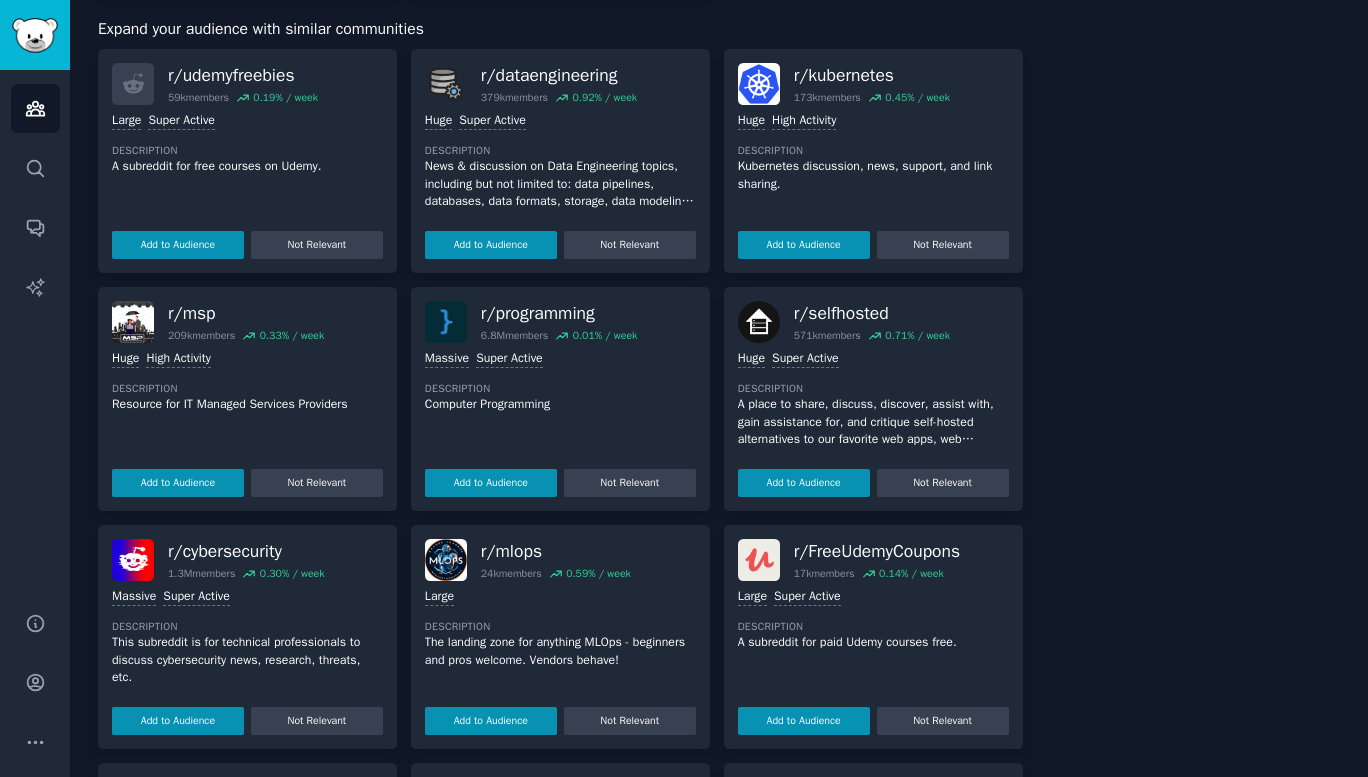 scroll, scrollTop: 1682, scrollLeft: 0, axis: vertical 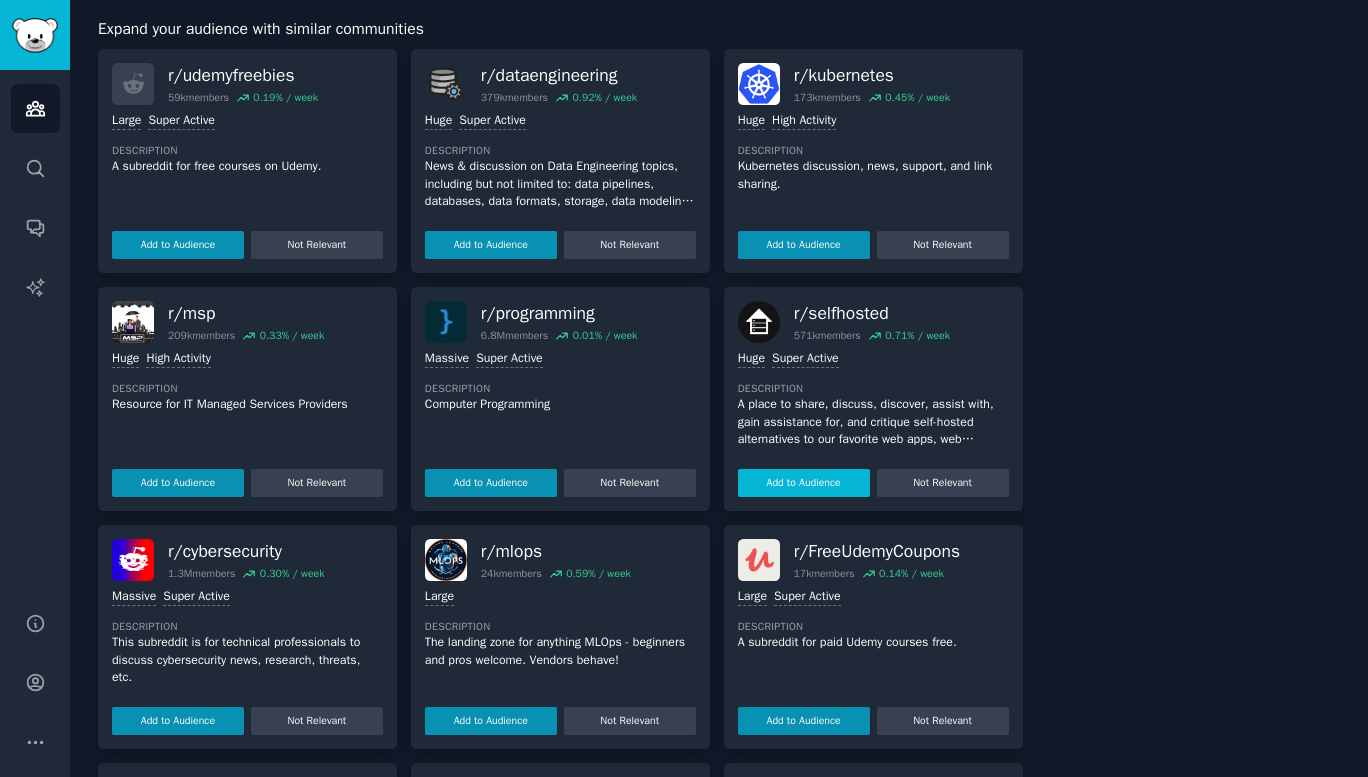 click on "Add to Audience" at bounding box center (804, 483) 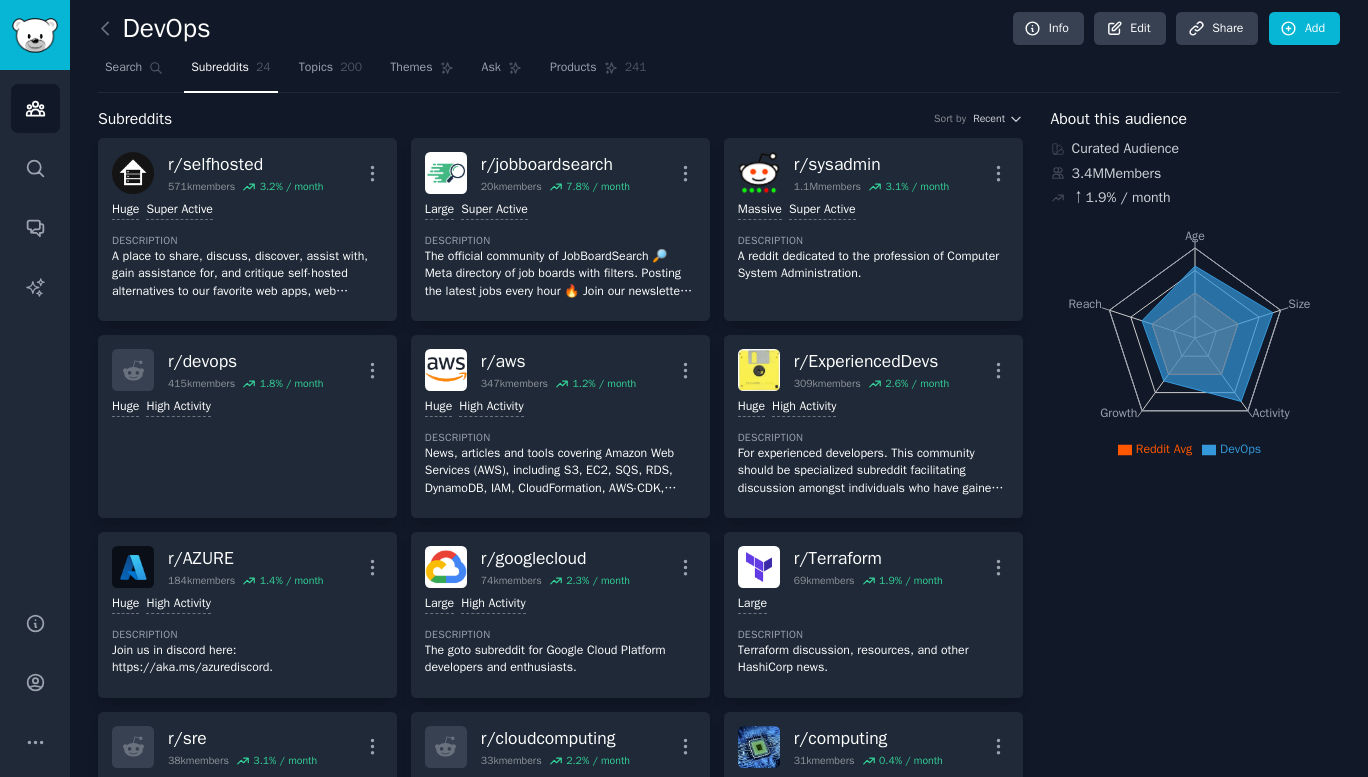 scroll, scrollTop: 0, scrollLeft: 0, axis: both 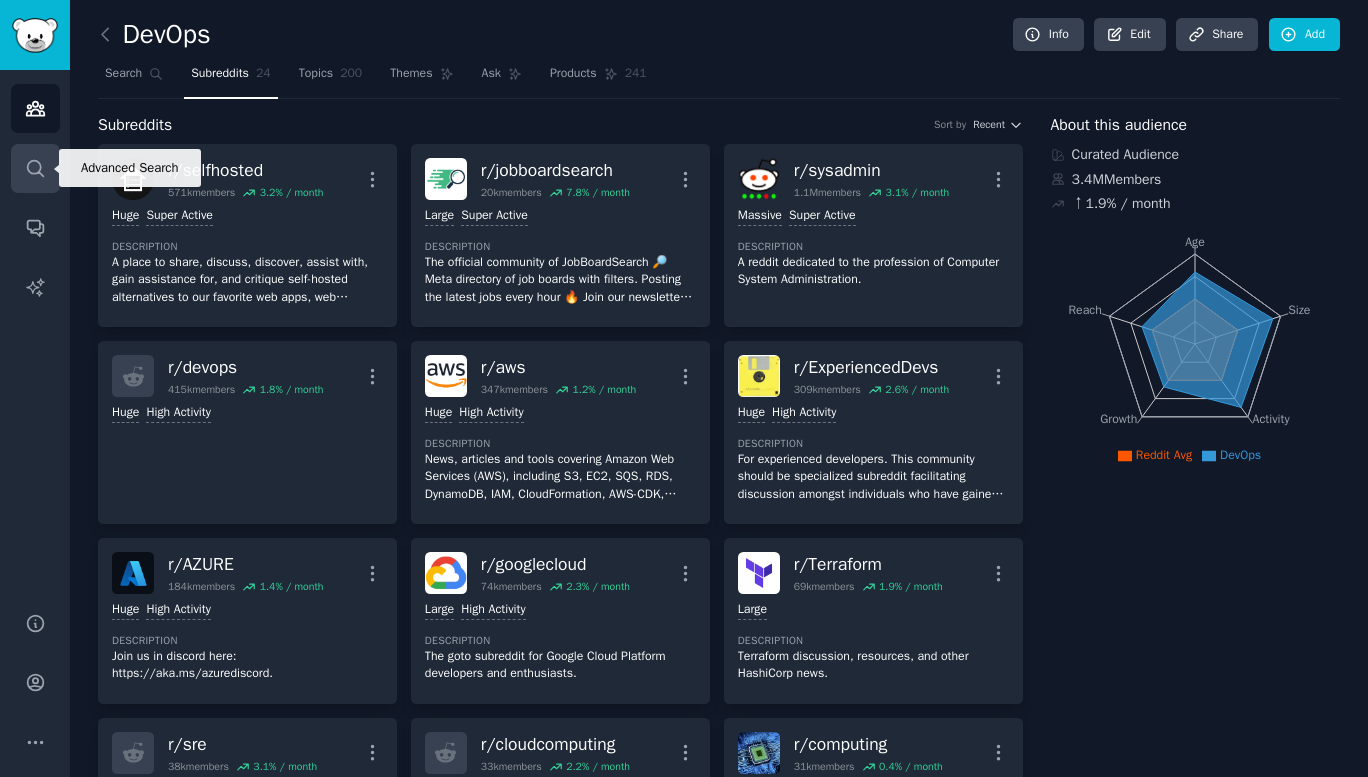 click on "Search" at bounding box center [35, 168] 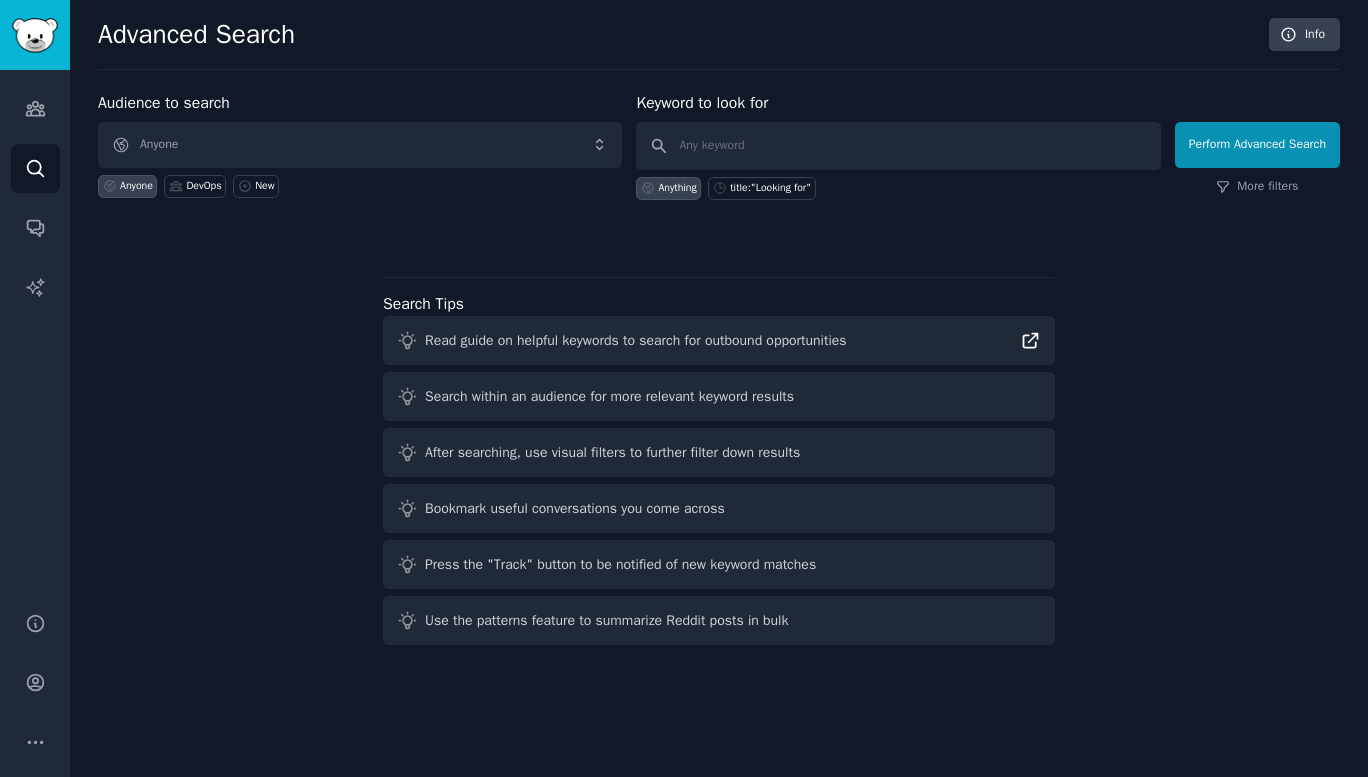 click 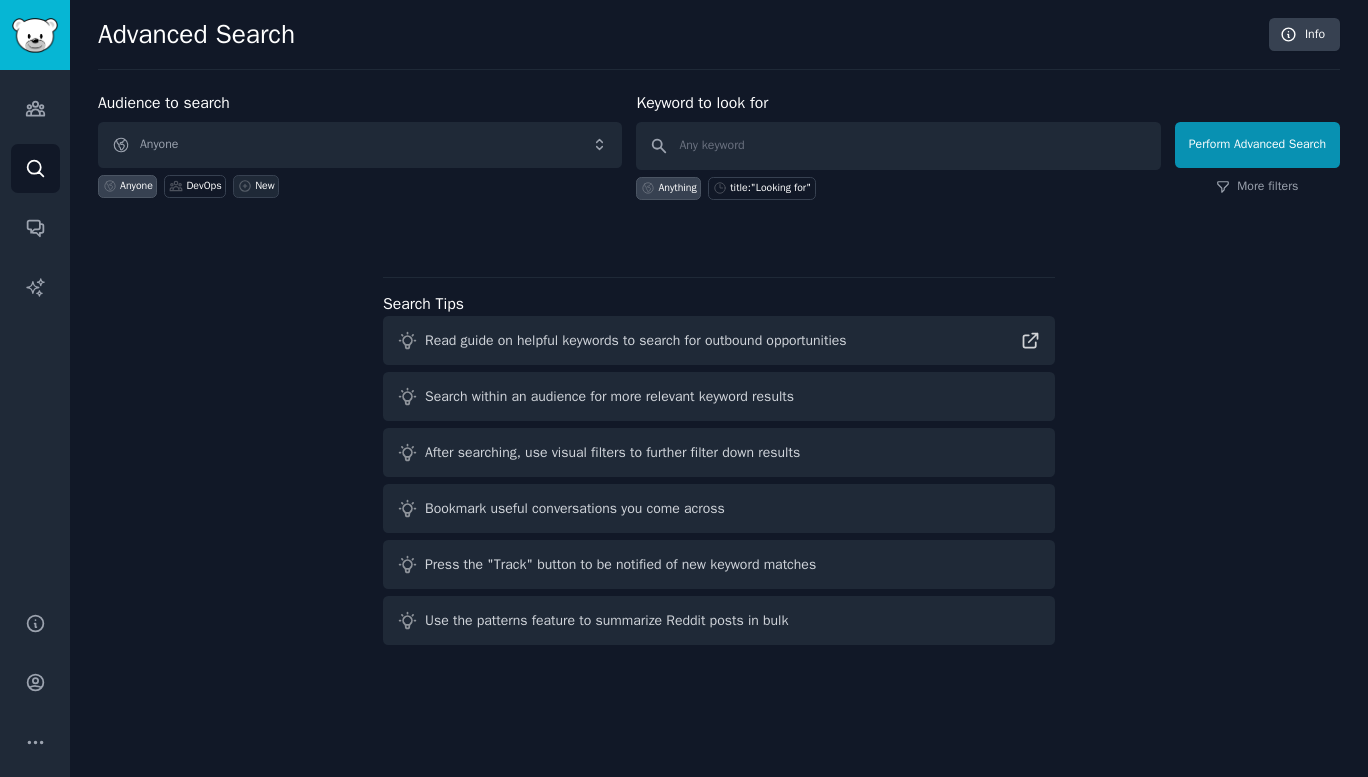 click on "New" at bounding box center [265, 186] 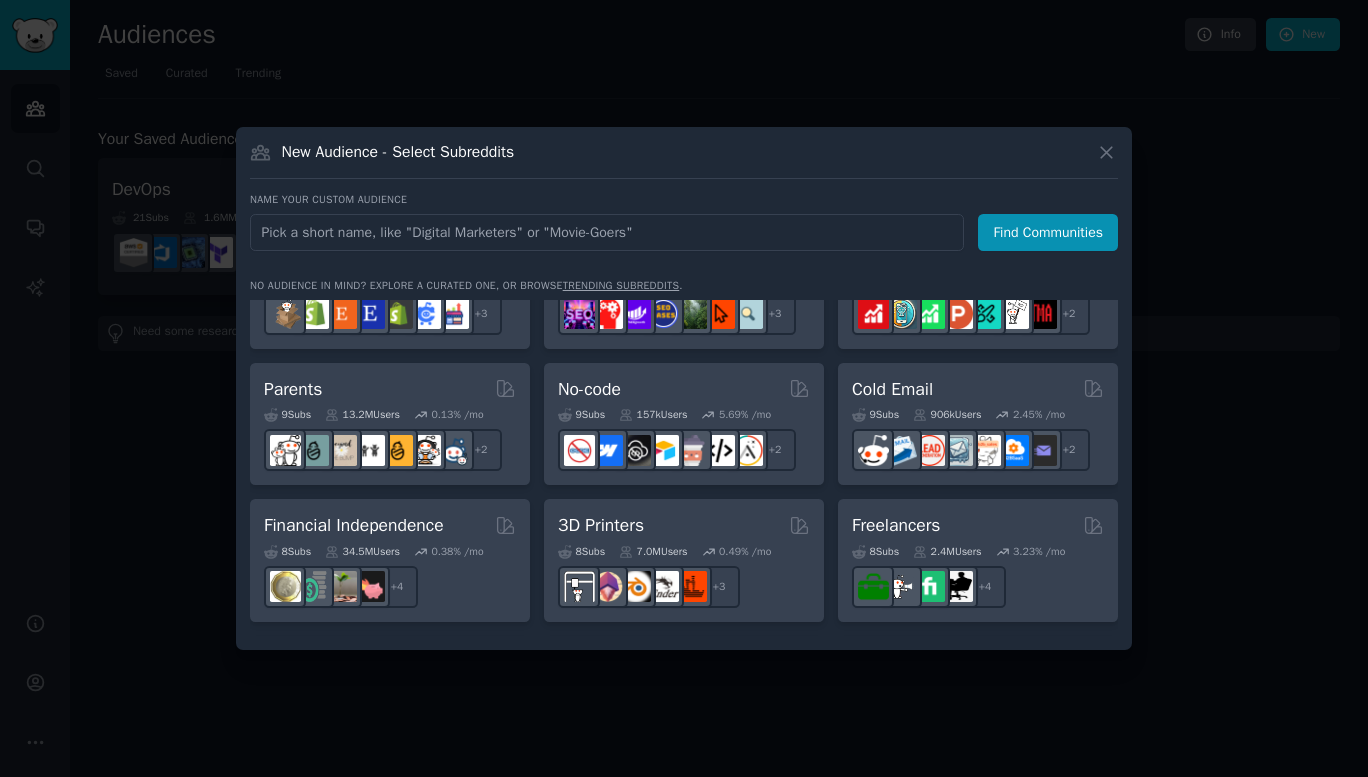 scroll, scrollTop: 894, scrollLeft: 0, axis: vertical 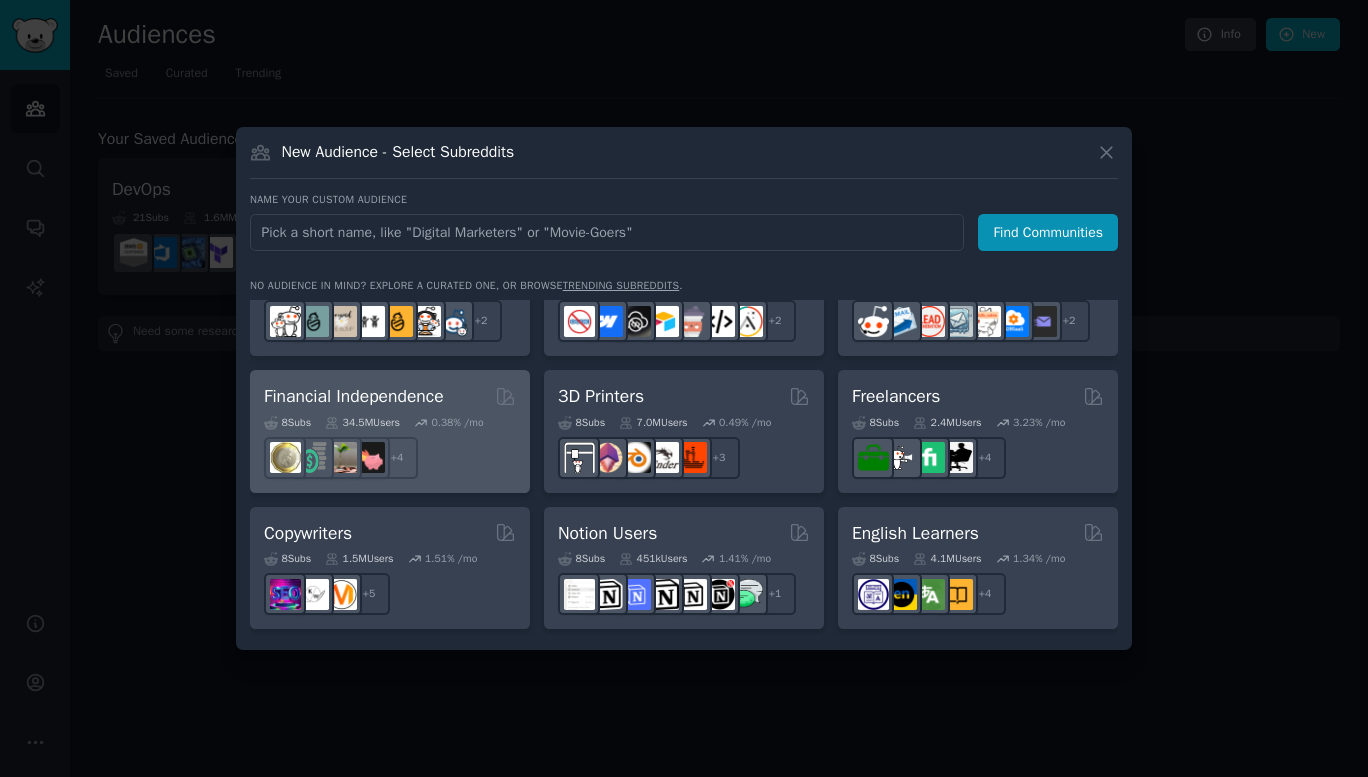 click on "Financial Independence" at bounding box center (390, 396) 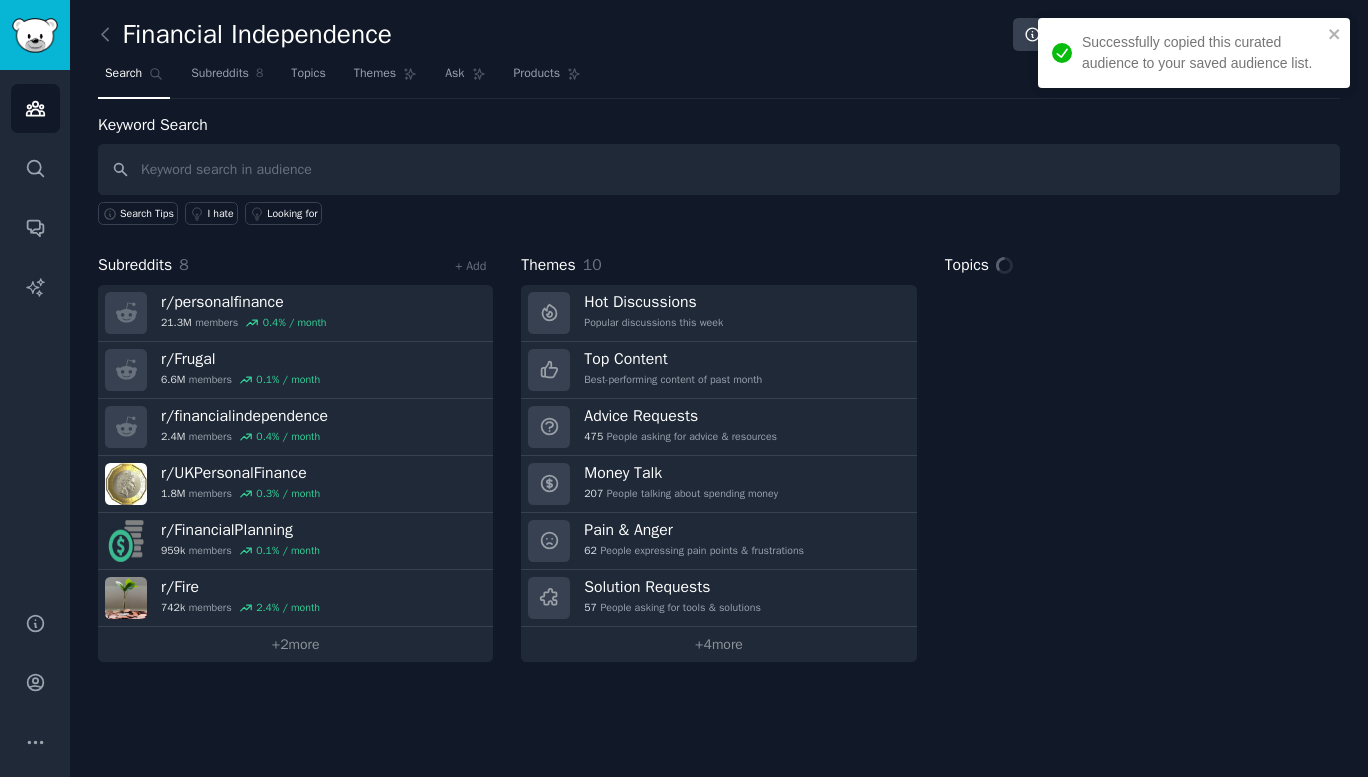 click on "r/ Frugal 6.6M  members 0.1 % / month" at bounding box center [295, 370] 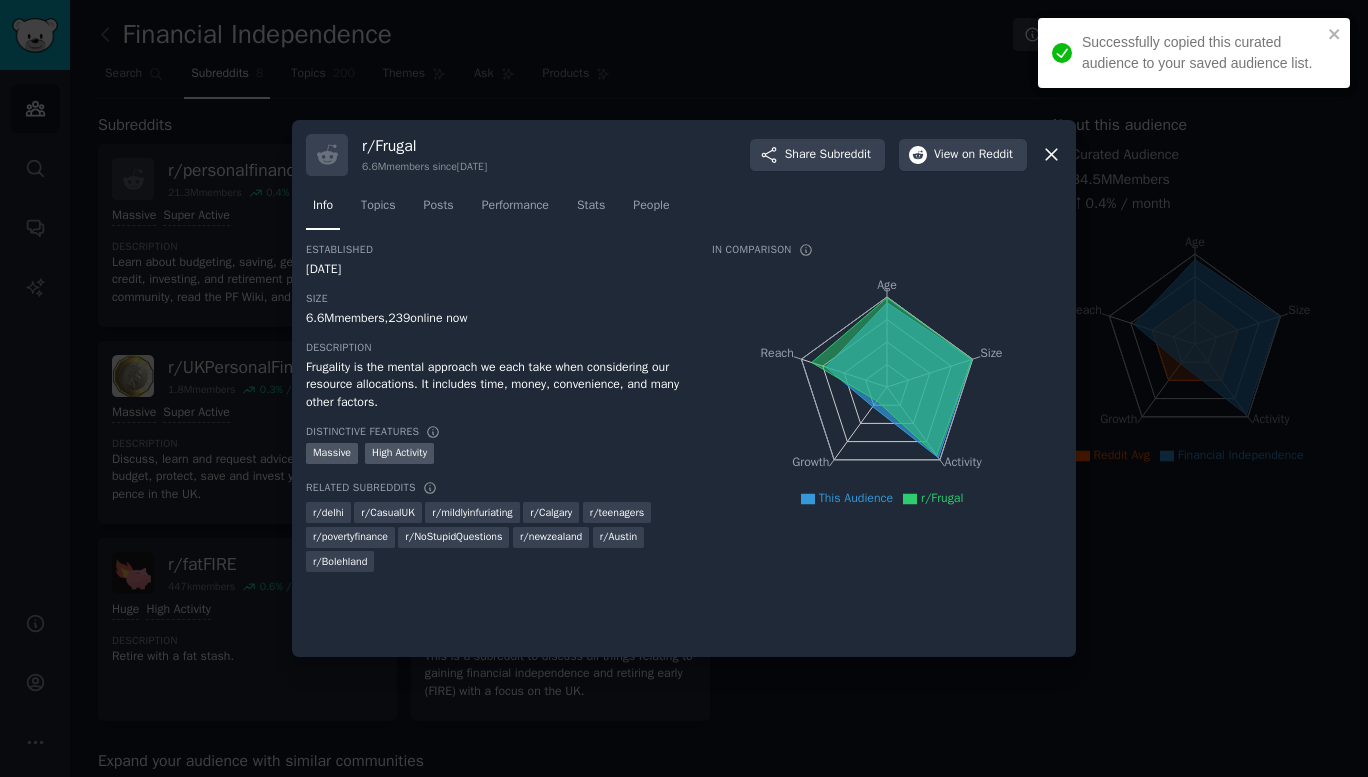click on "Successfully copied this curated audience to your saved audience list." at bounding box center [1194, 53] 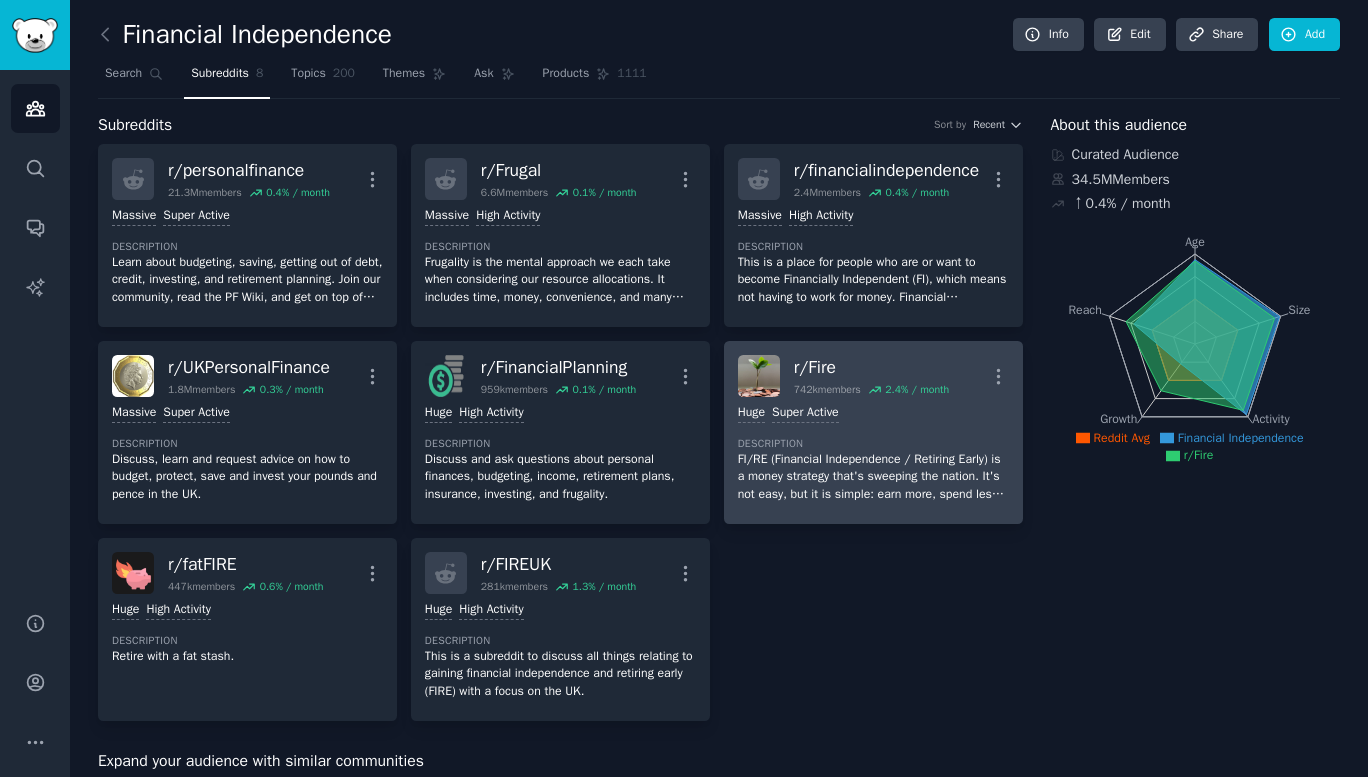click on "Description" at bounding box center [873, 444] 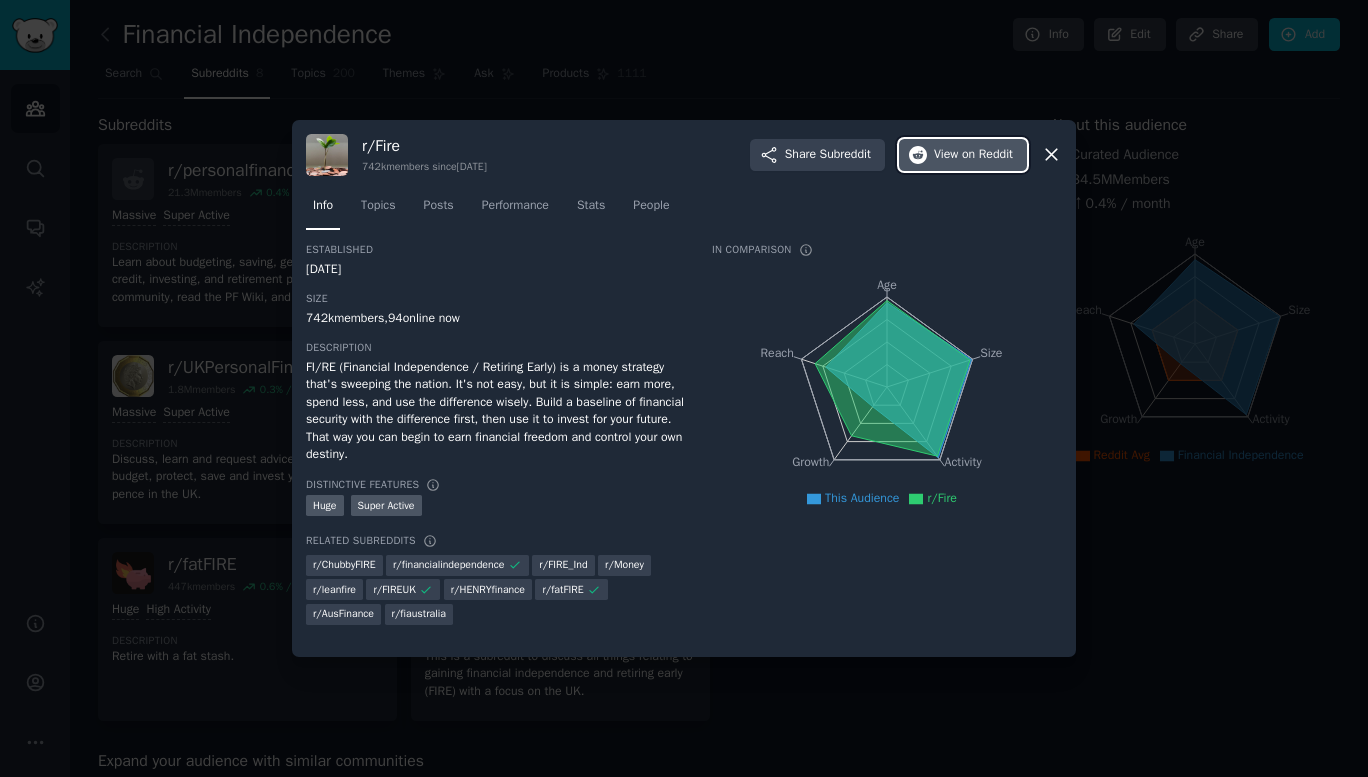 click on "on Reddit" at bounding box center [987, 155] 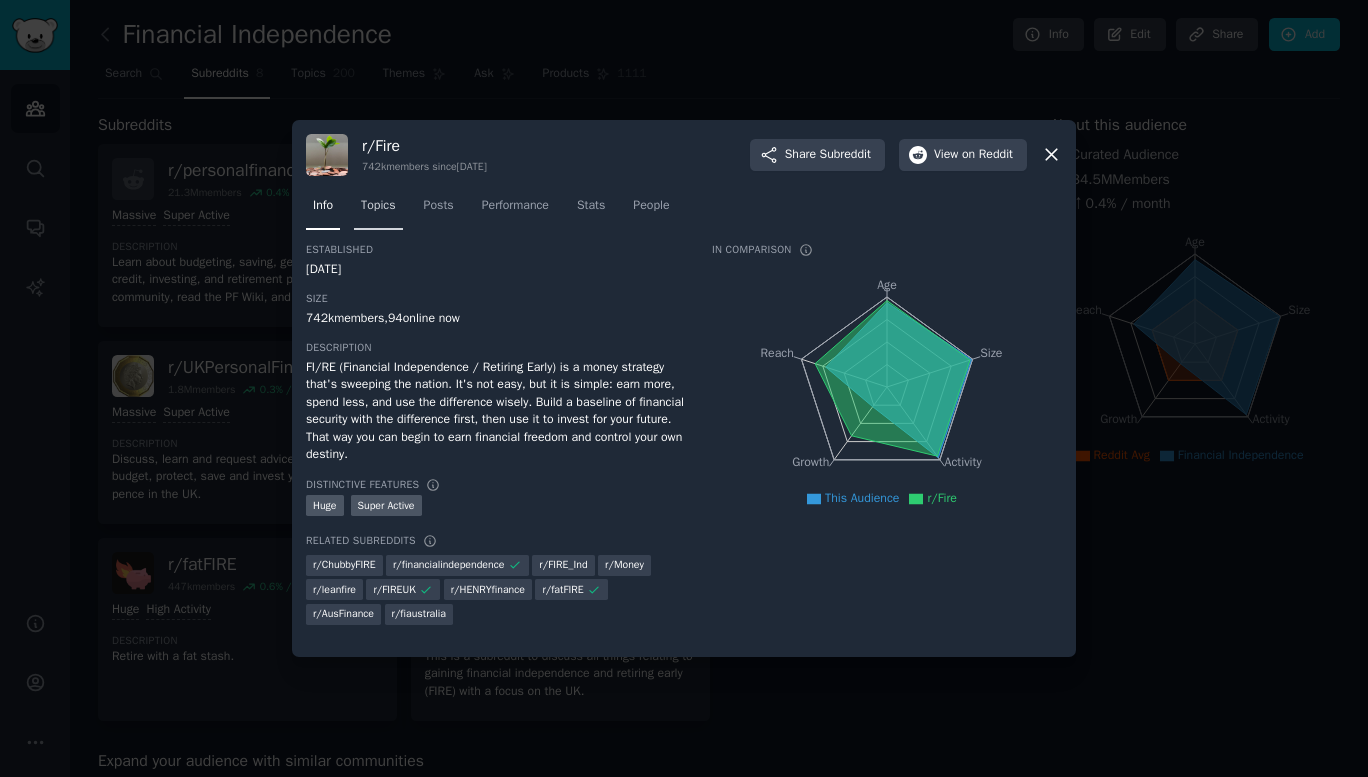 click on "Topics" at bounding box center [378, 206] 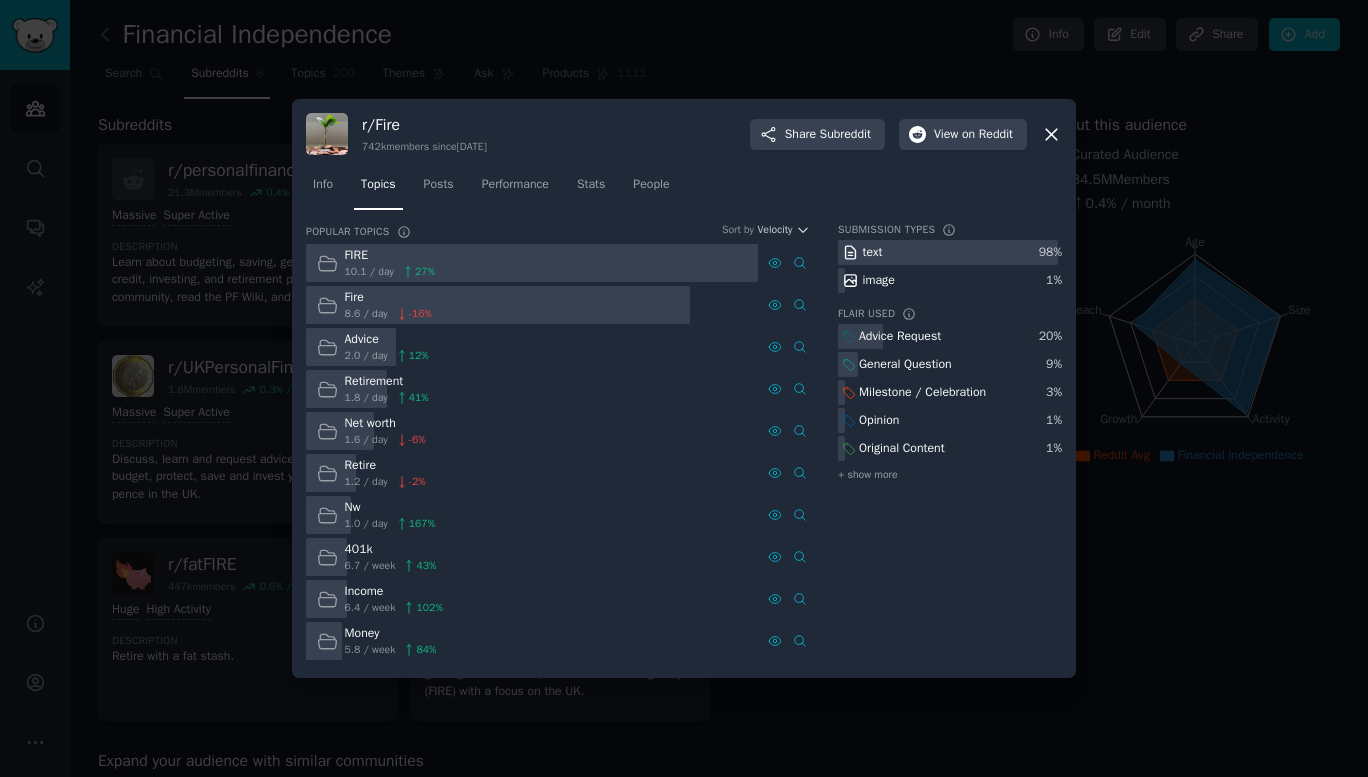 click on "General Question" at bounding box center [905, 365] 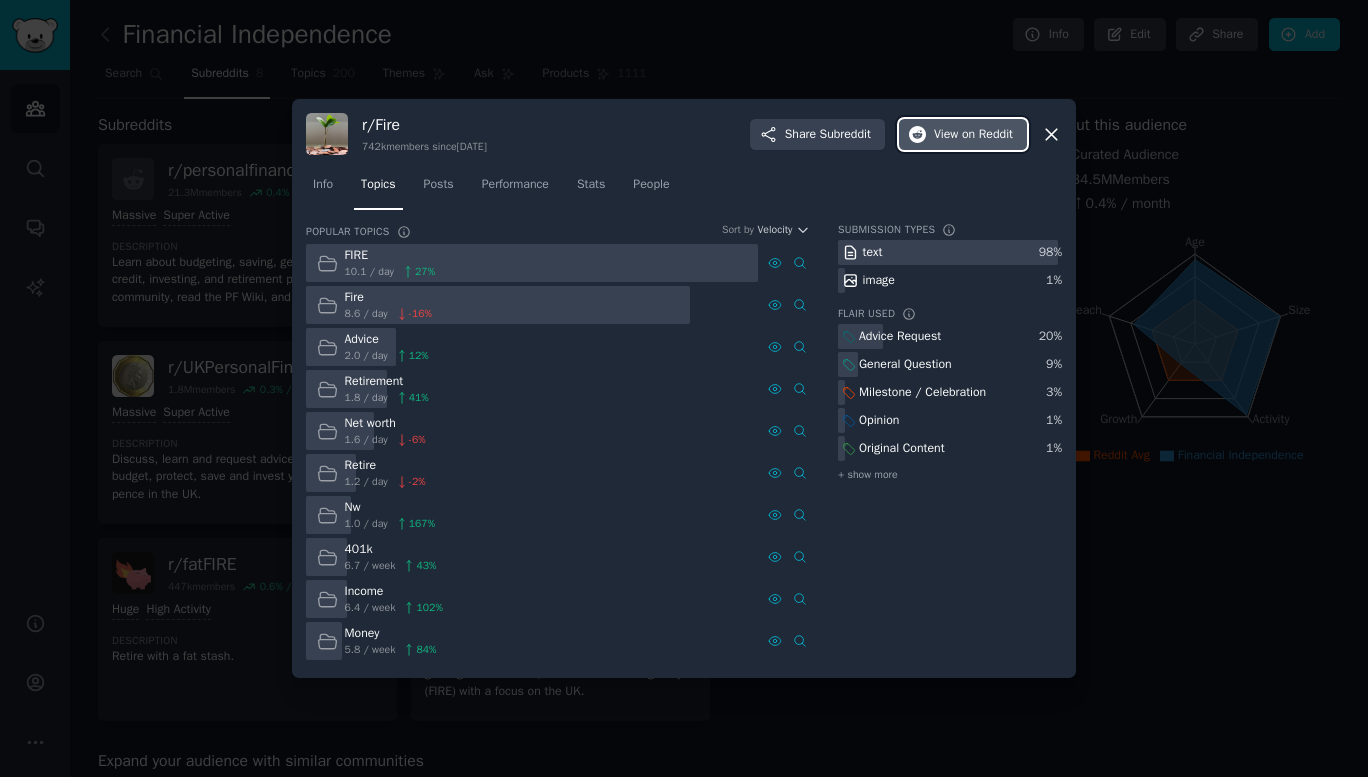 click on "View  on Reddit" at bounding box center [973, 135] 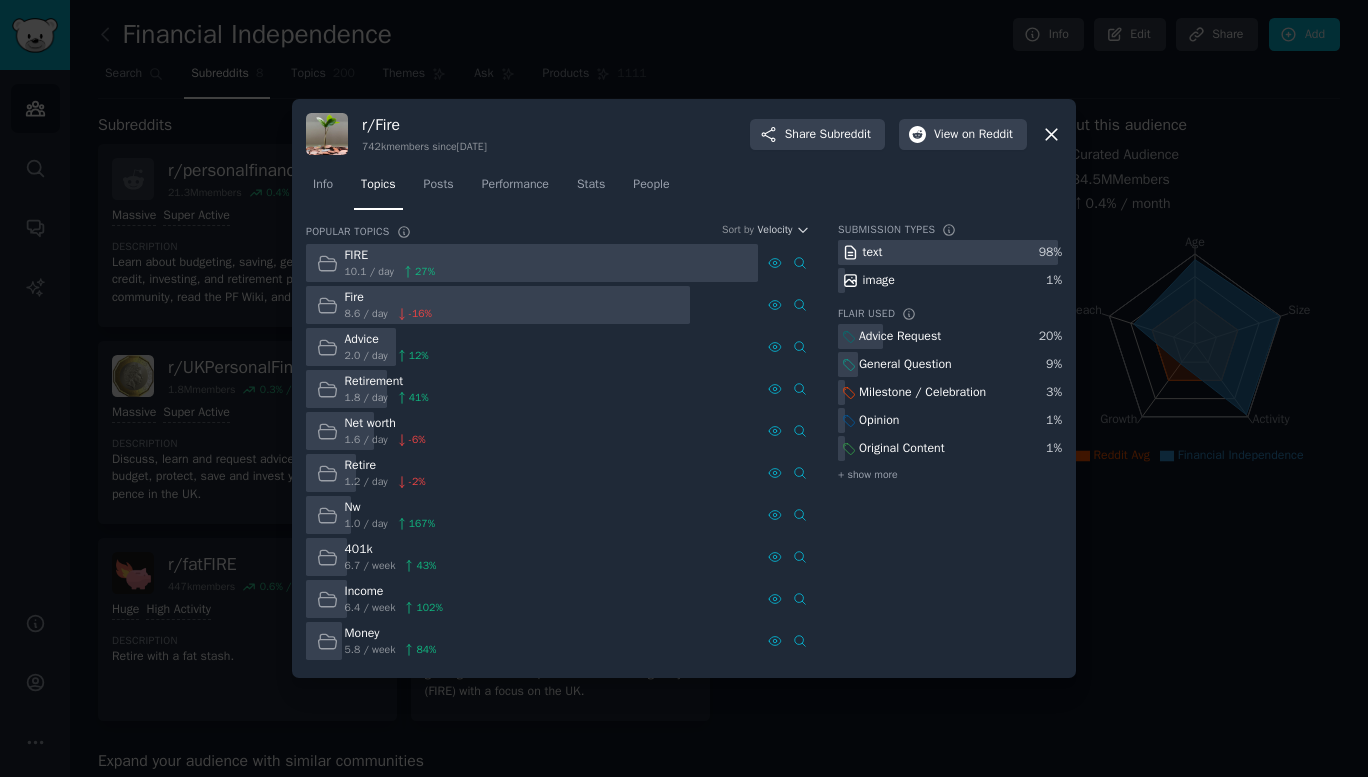 click on "2.0 / day" at bounding box center (366, 356) 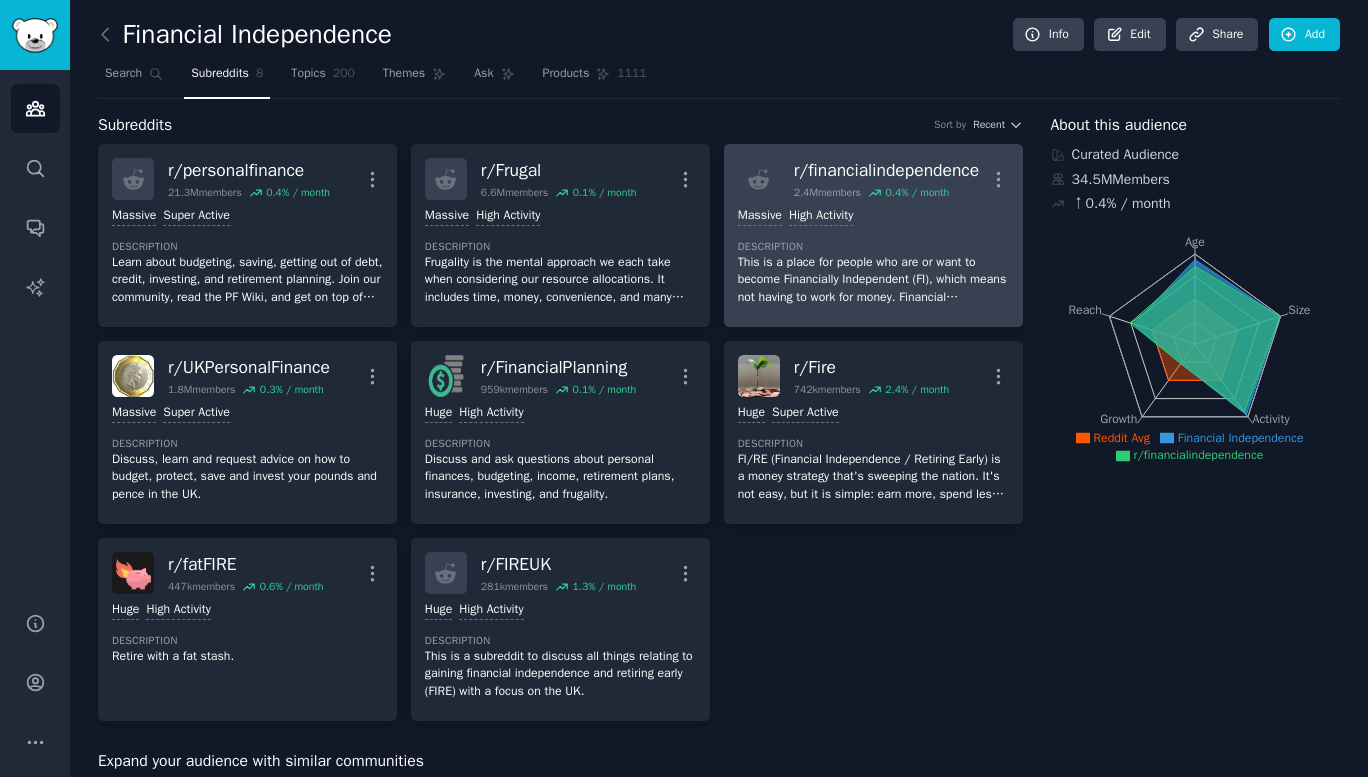 click on "Description" at bounding box center (873, 247) 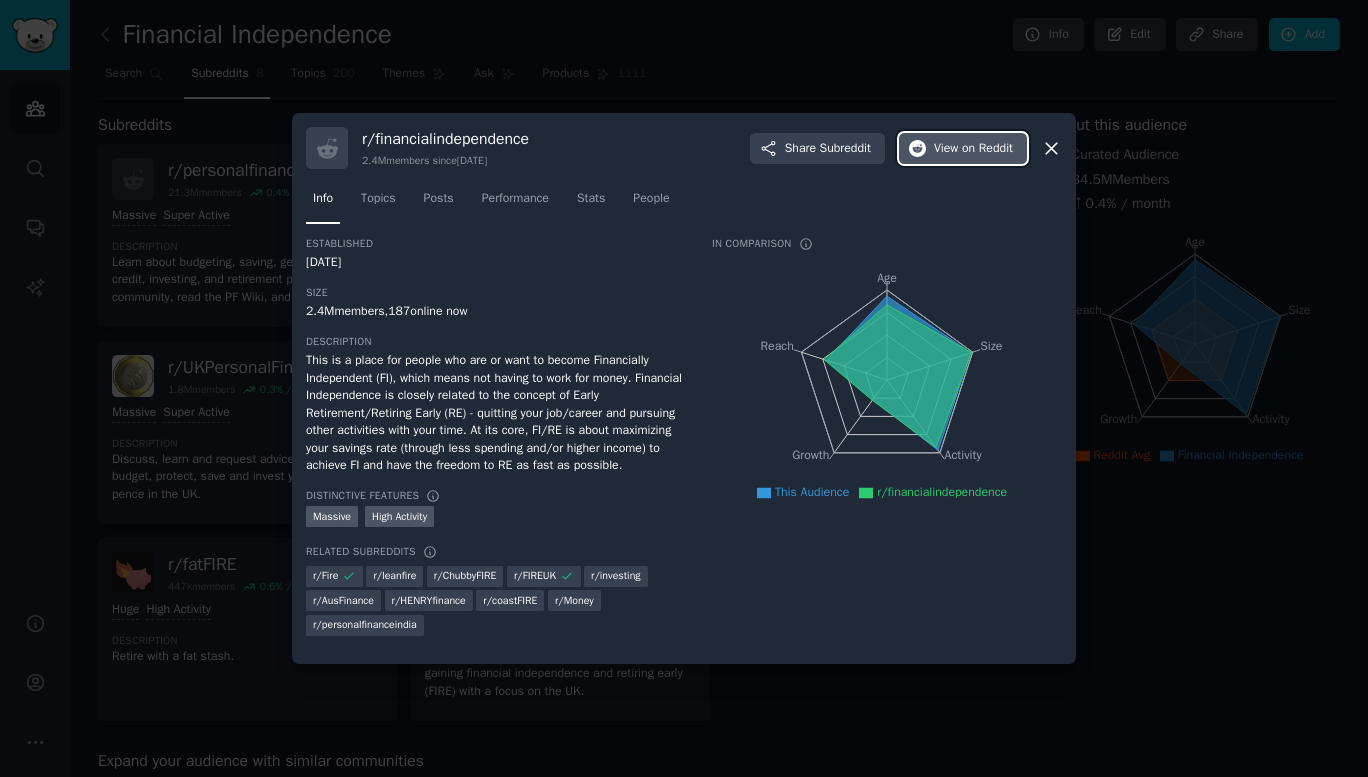 click on "View  on Reddit" at bounding box center [973, 149] 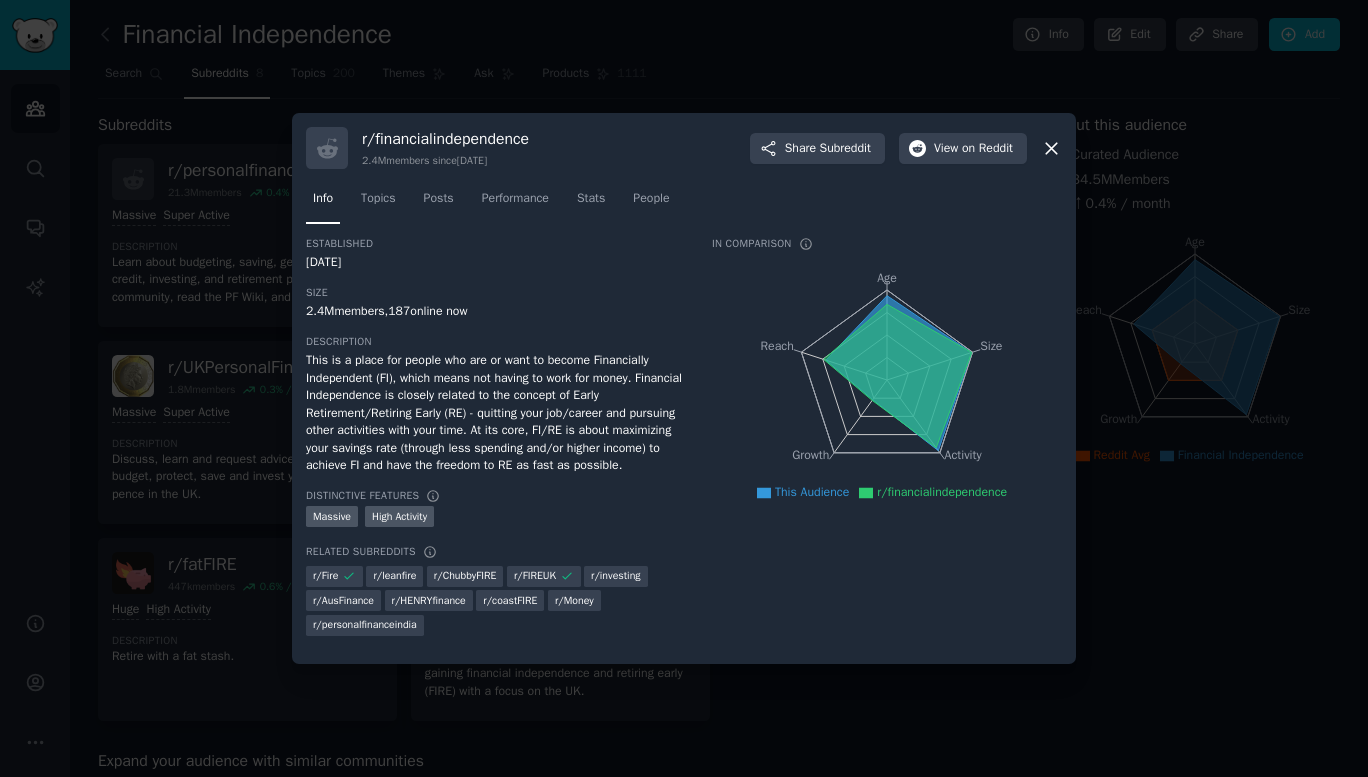 click 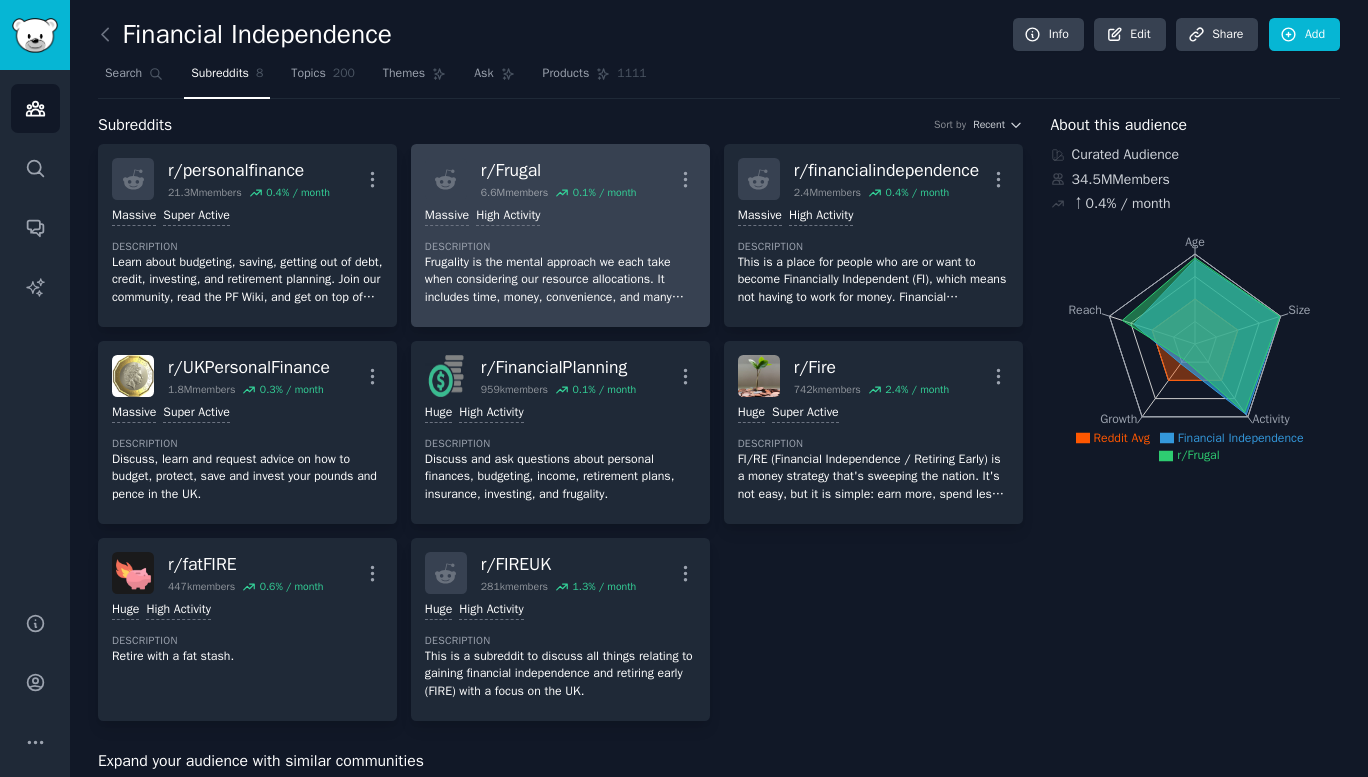 click on "1,000,000+ members Massive High Activity Description Frugality is the mental approach we each take when considering our resource allocations. It includes time, money, convenience, and many other factors." at bounding box center [560, 256] 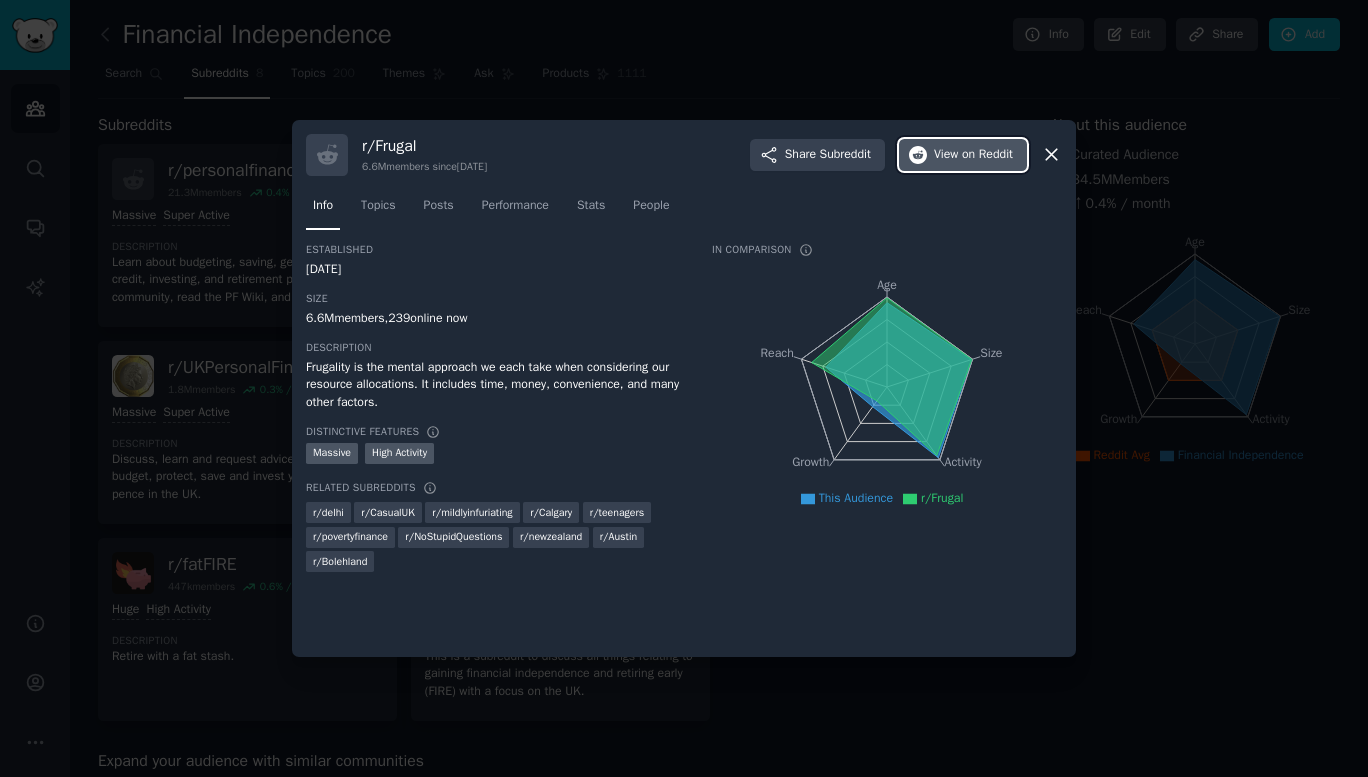 click on "View  on Reddit" at bounding box center (963, 155) 